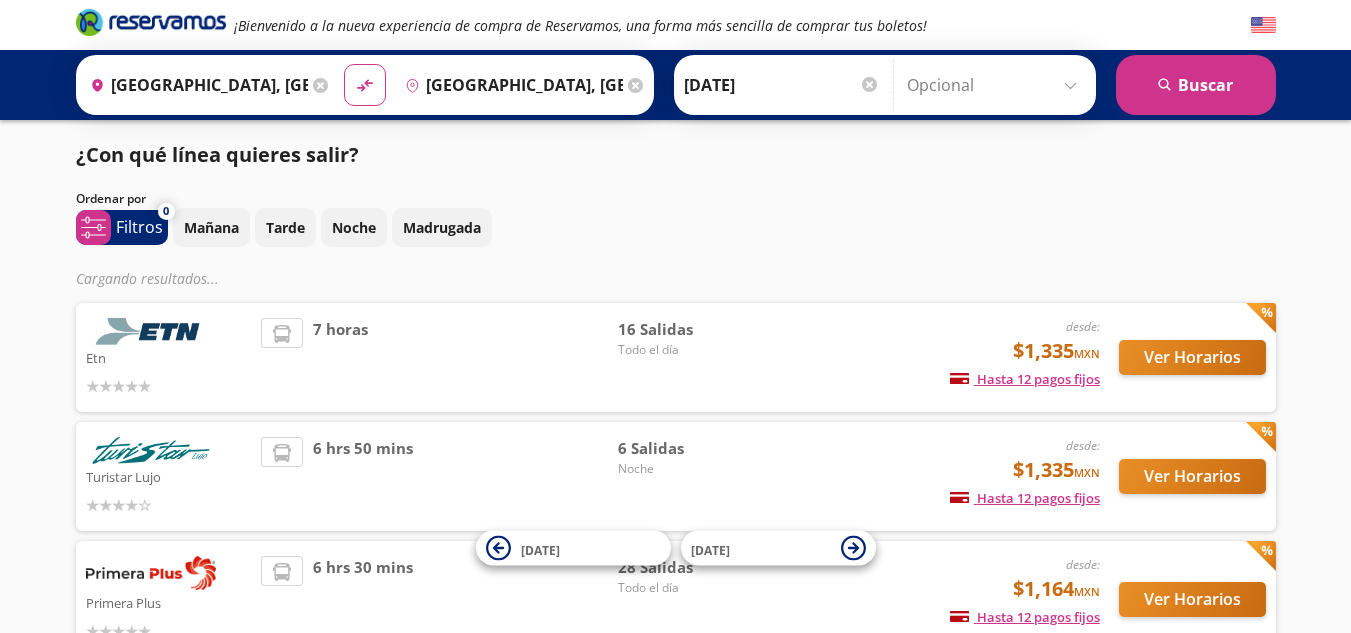 scroll, scrollTop: 0, scrollLeft: 0, axis: both 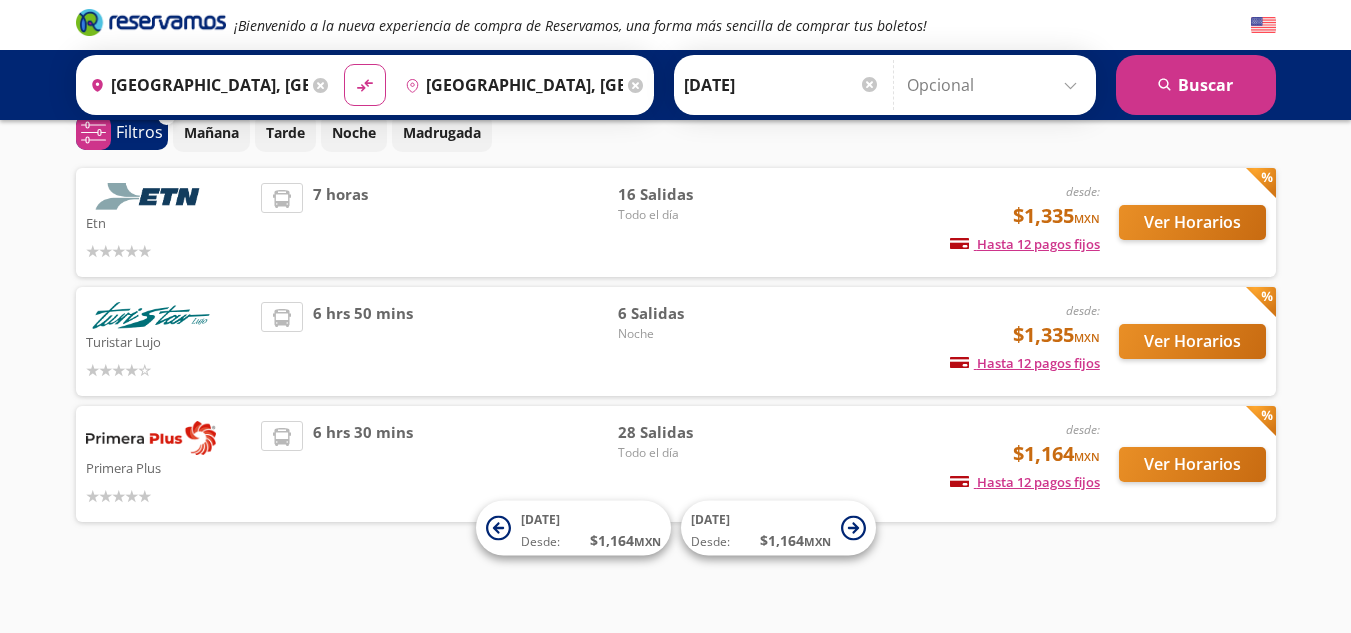 click on "¡Bienvenido a la nueva experiencia de compra de Reservamos, una forma más sencilla de comprar tus boletos! Origen
heroicons:map-pin-20-solid
[GEOGRAPHIC_DATA], [GEOGRAPHIC_DATA]
Destino
pin-outline
[GEOGRAPHIC_DATA], [GEOGRAPHIC_DATA]
material-symbols:compare-arrows-rounded
[PERSON_NAME]" at bounding box center [675, 268] 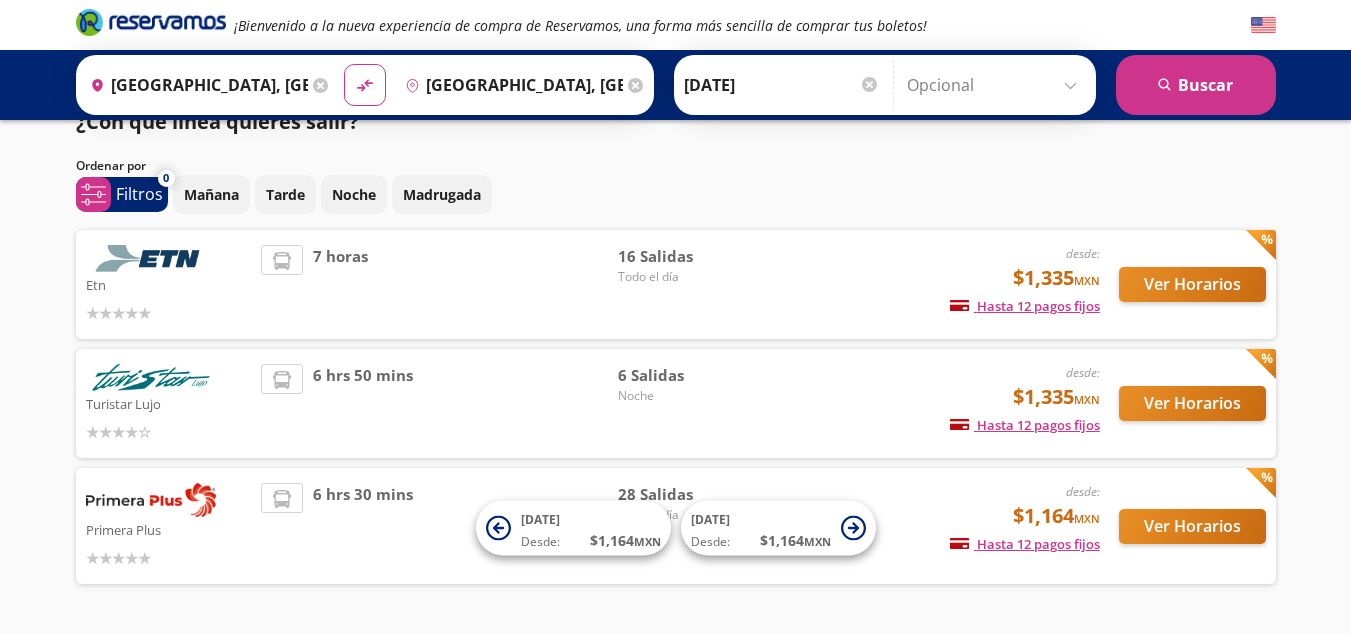 scroll, scrollTop: 0, scrollLeft: 0, axis: both 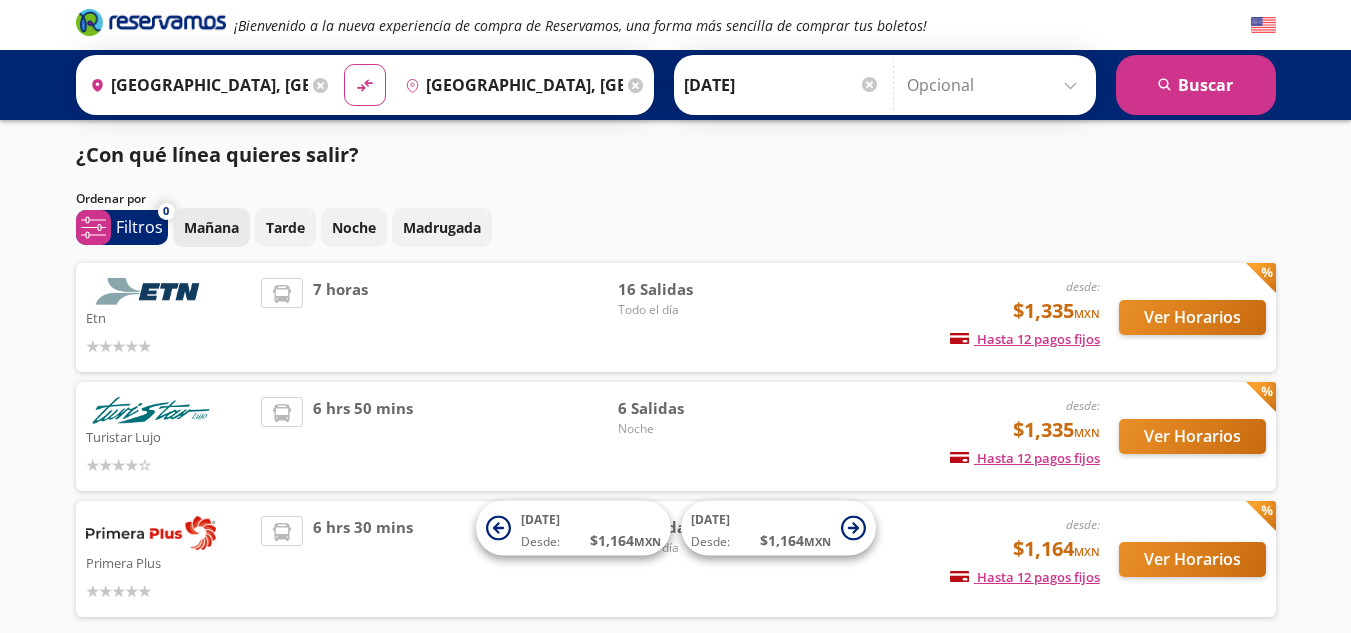click on "Mañana" at bounding box center [211, 227] 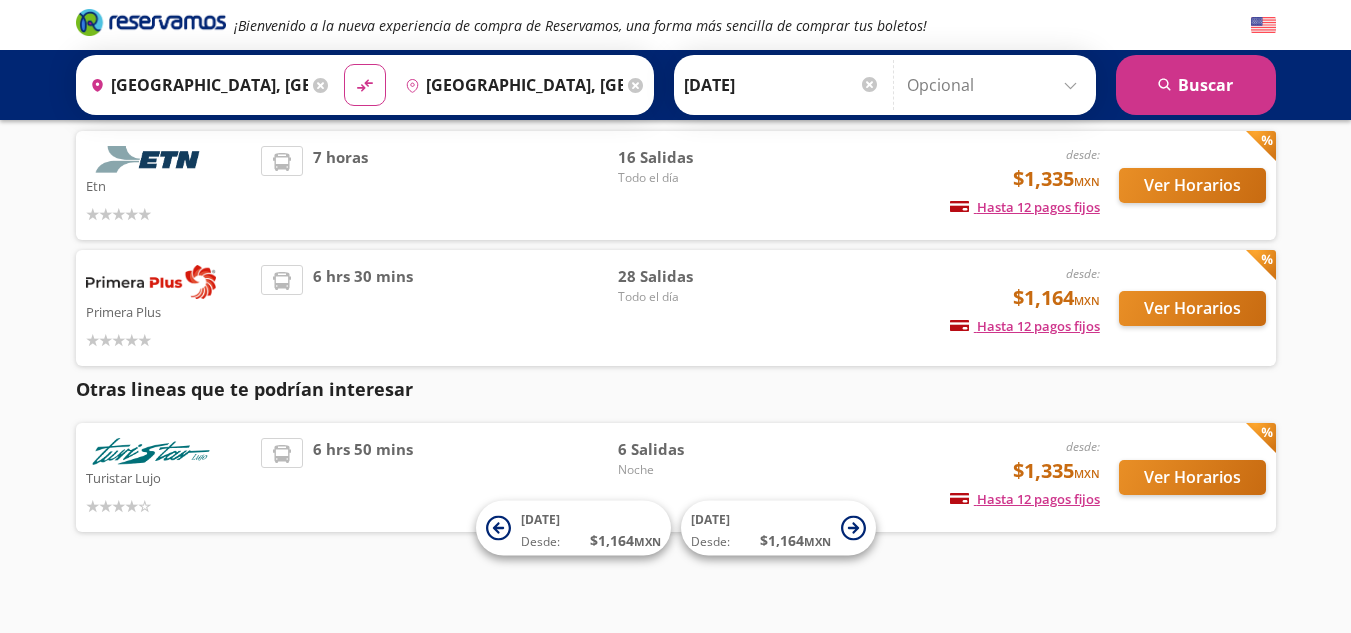 scroll, scrollTop: 146, scrollLeft: 0, axis: vertical 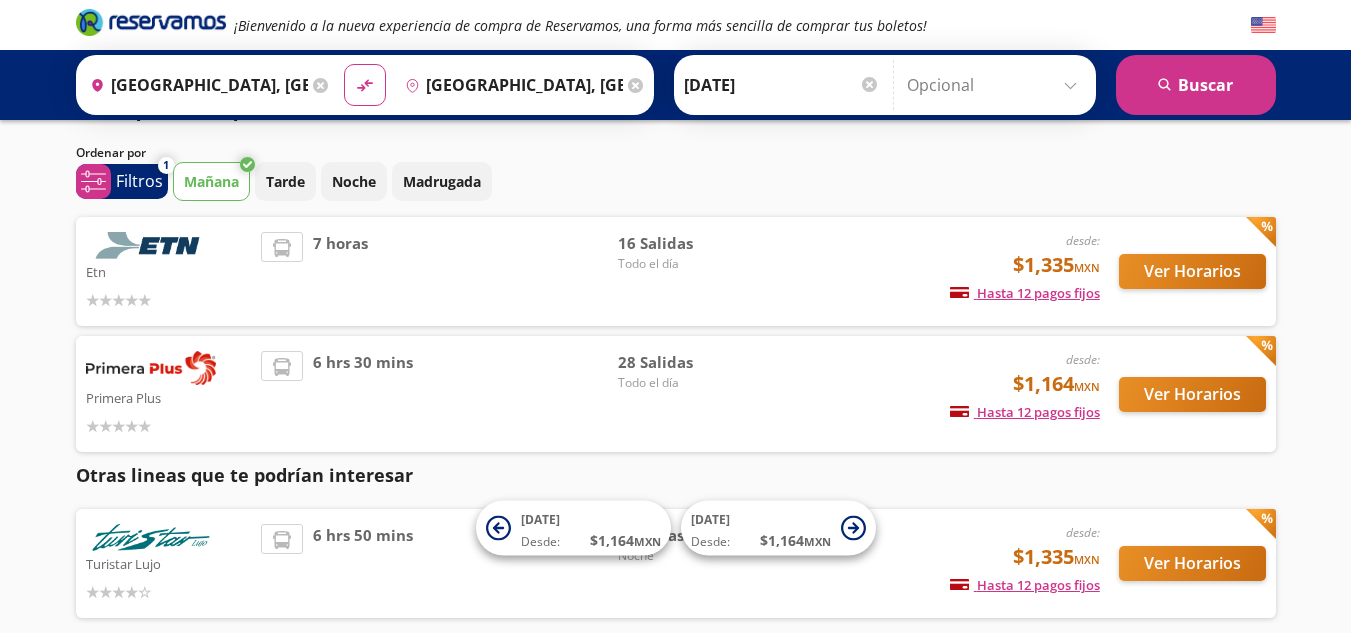 click on "28 Salidas" at bounding box center (688, 362) 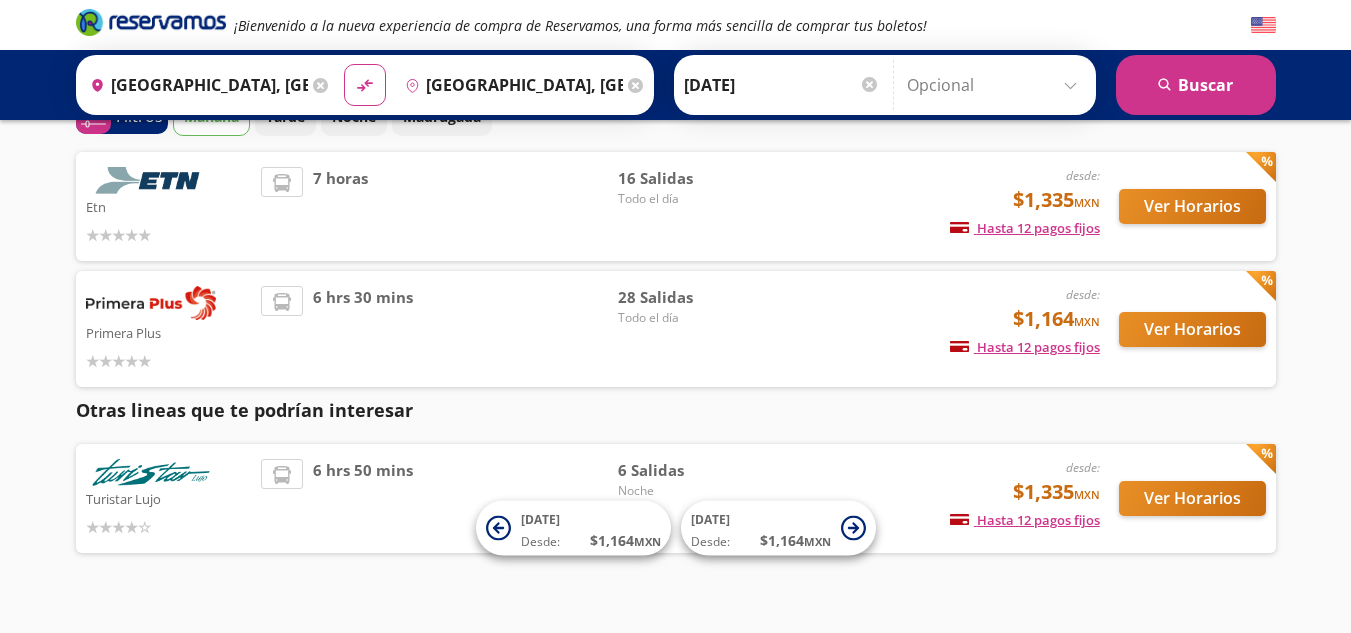 scroll, scrollTop: 146, scrollLeft: 0, axis: vertical 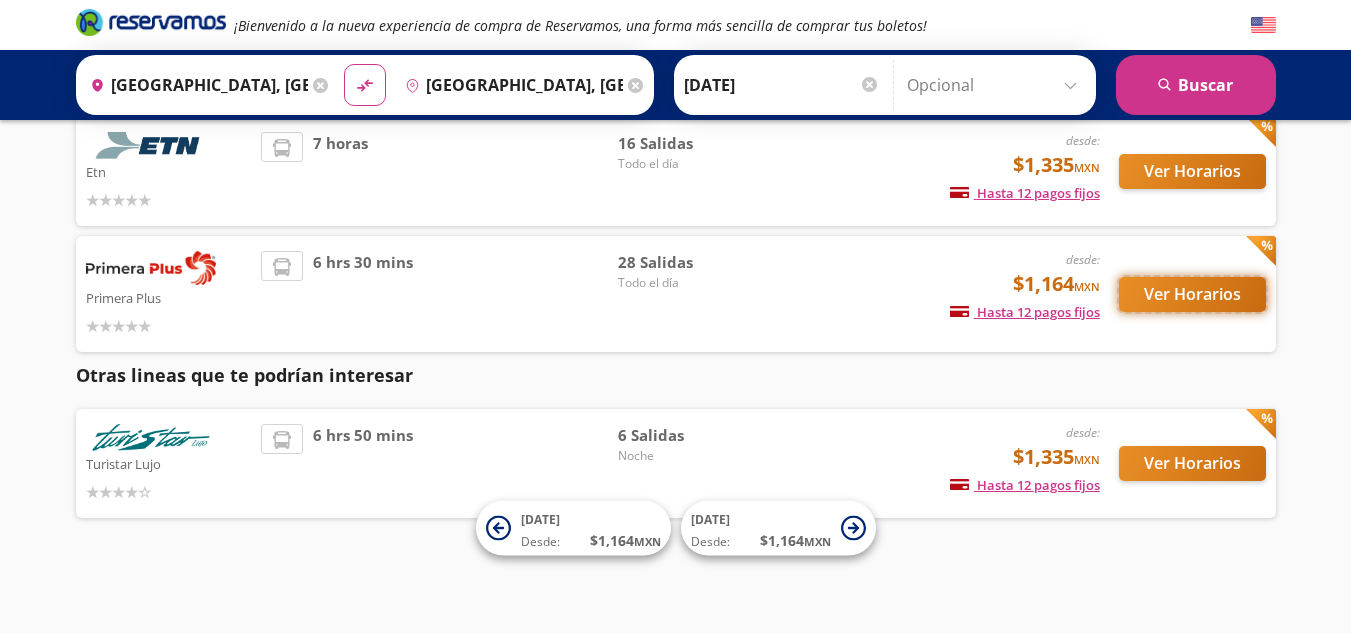 click on "Ver Horarios" at bounding box center [1192, 294] 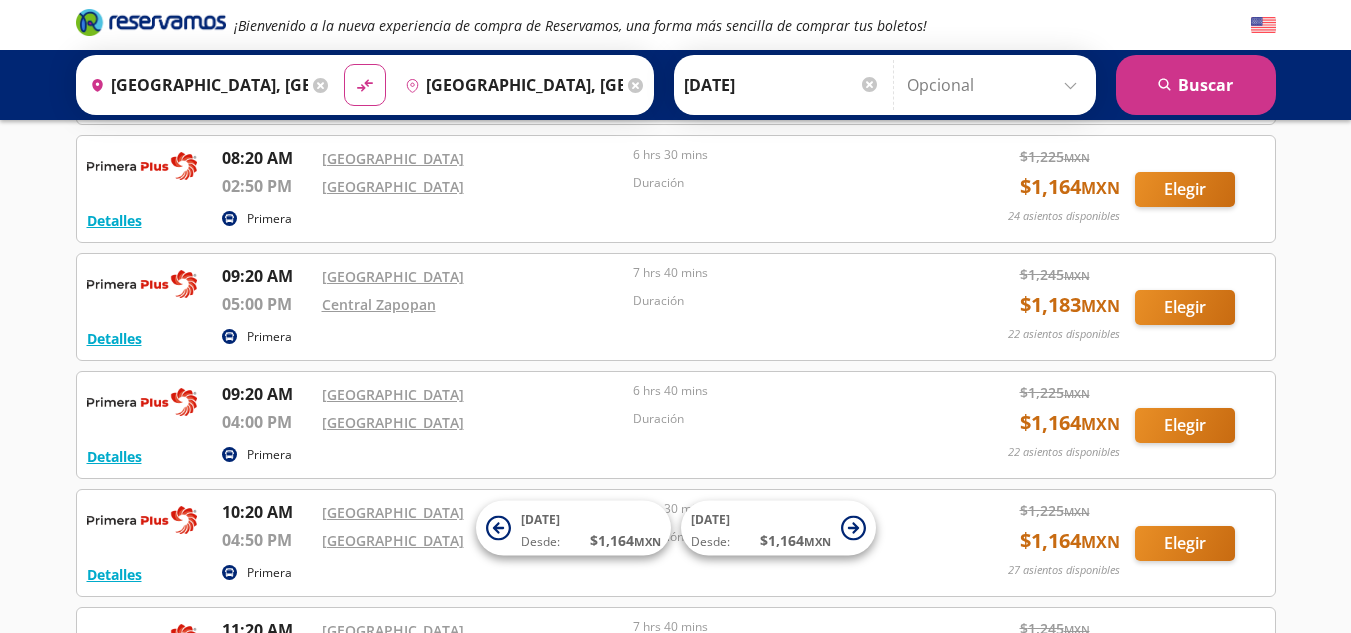 scroll, scrollTop: 400, scrollLeft: 0, axis: vertical 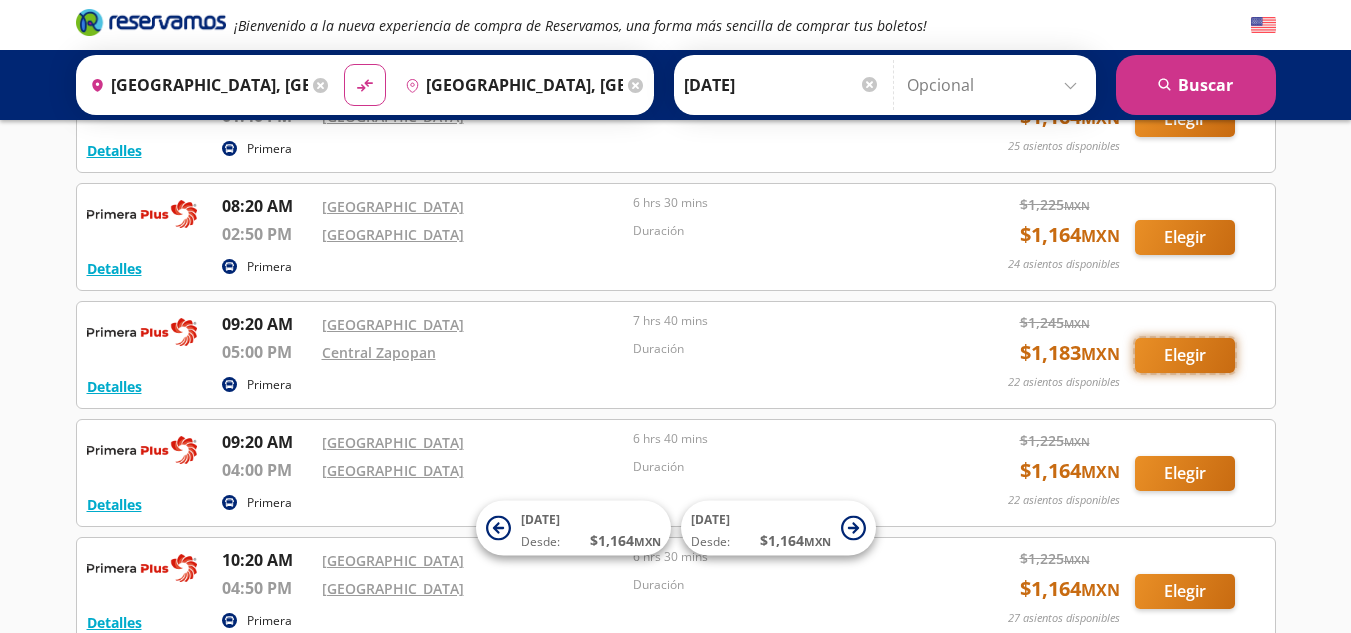 click on "Elegir" at bounding box center (1185, 355) 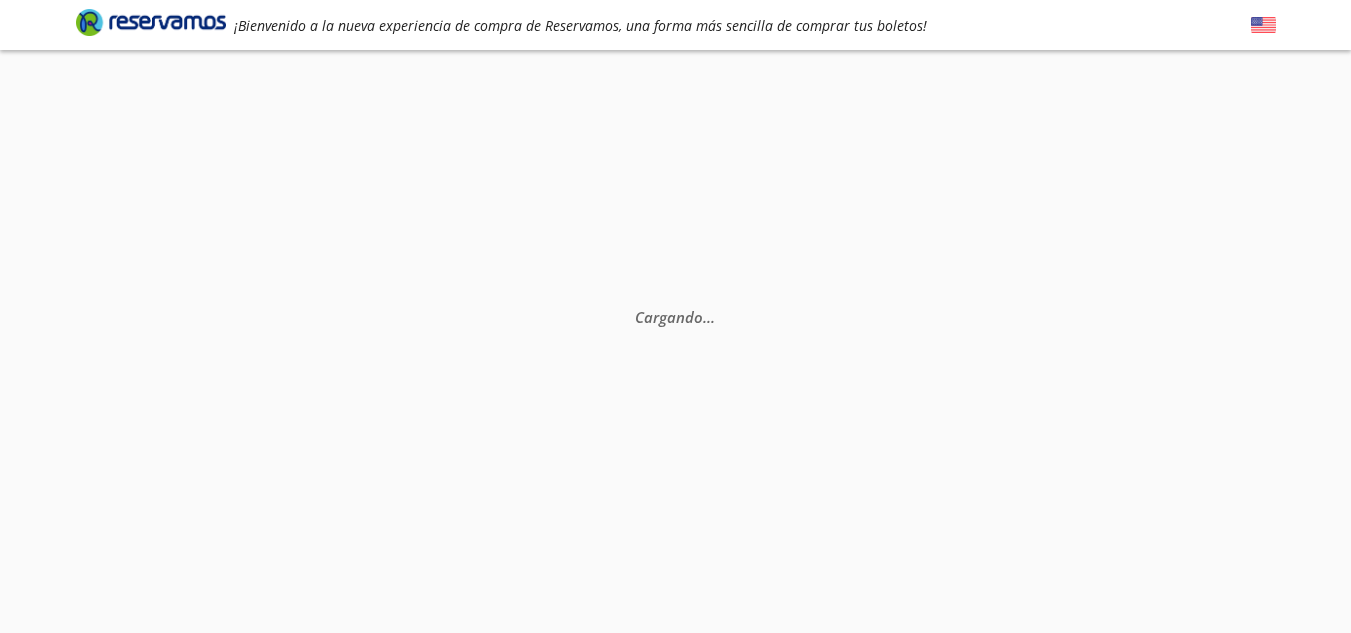 scroll, scrollTop: 0, scrollLeft: 0, axis: both 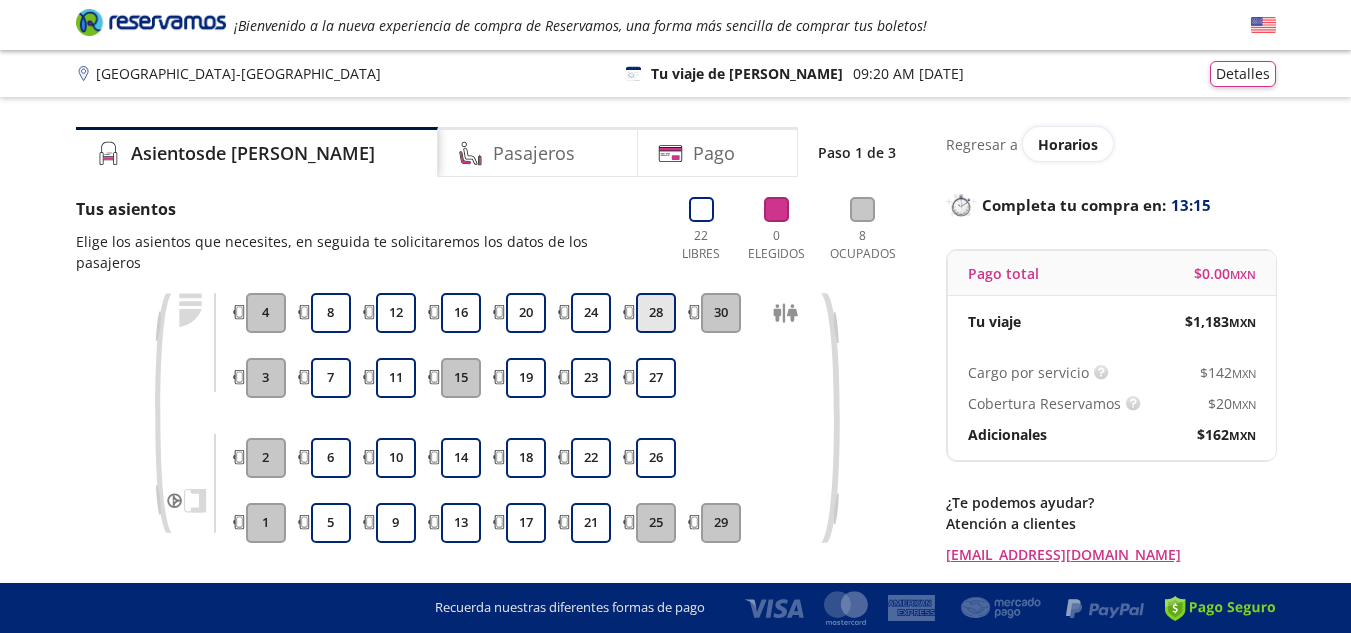 click on "28" at bounding box center (656, 313) 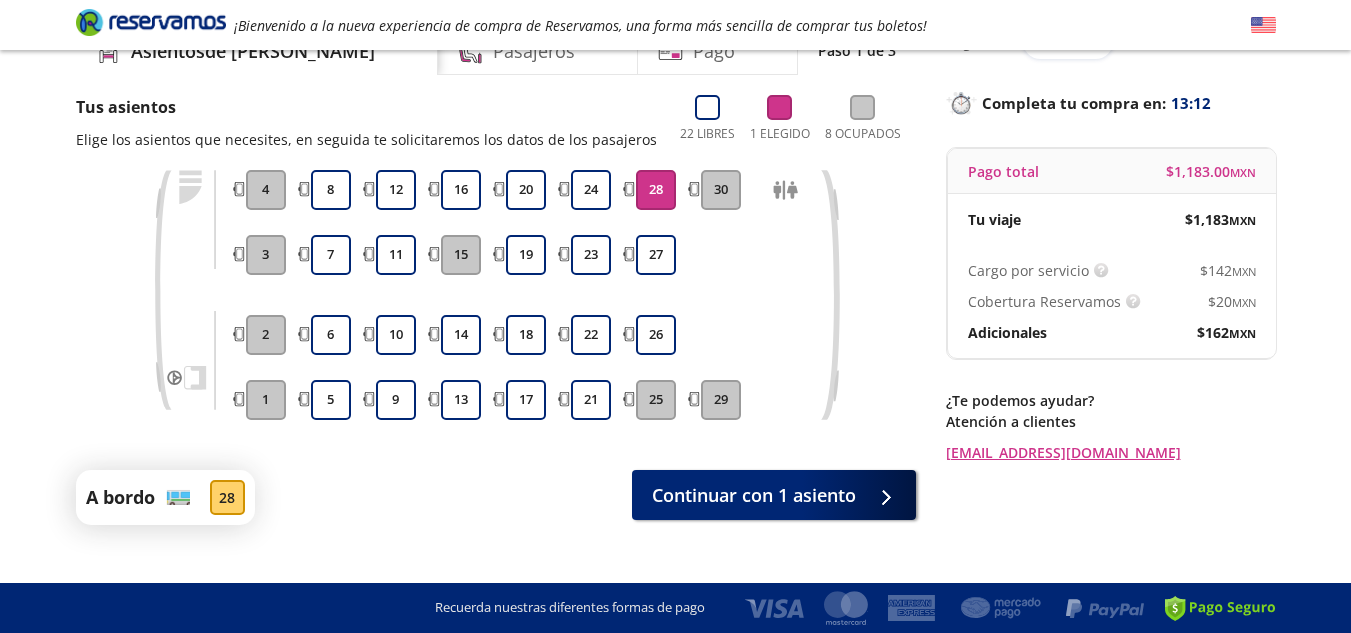 scroll, scrollTop: 135, scrollLeft: 0, axis: vertical 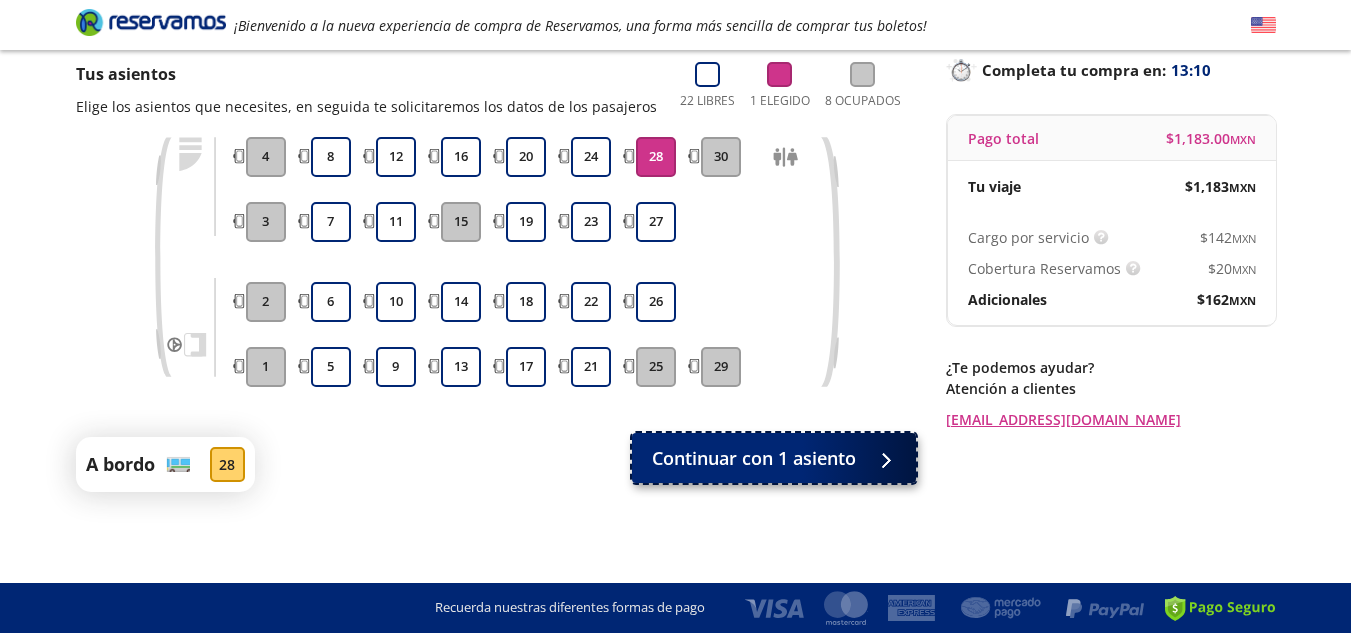 click on "Continuar con 1 asiento" at bounding box center [754, 458] 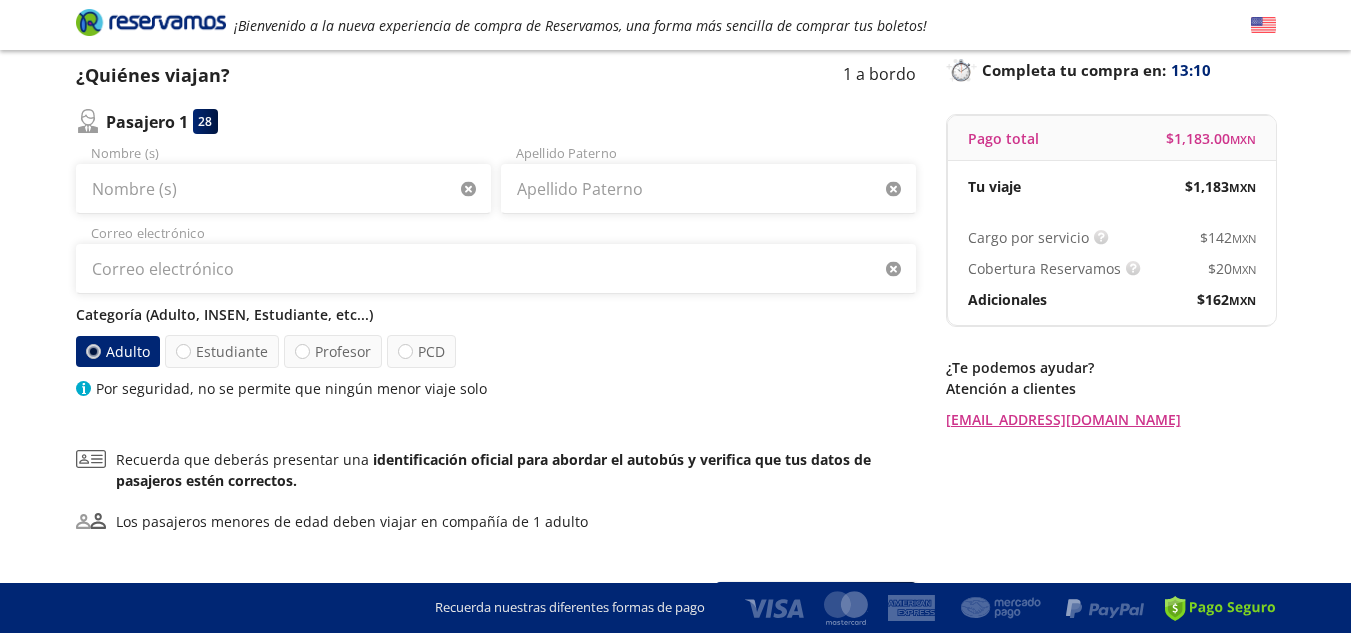 scroll, scrollTop: 0, scrollLeft: 0, axis: both 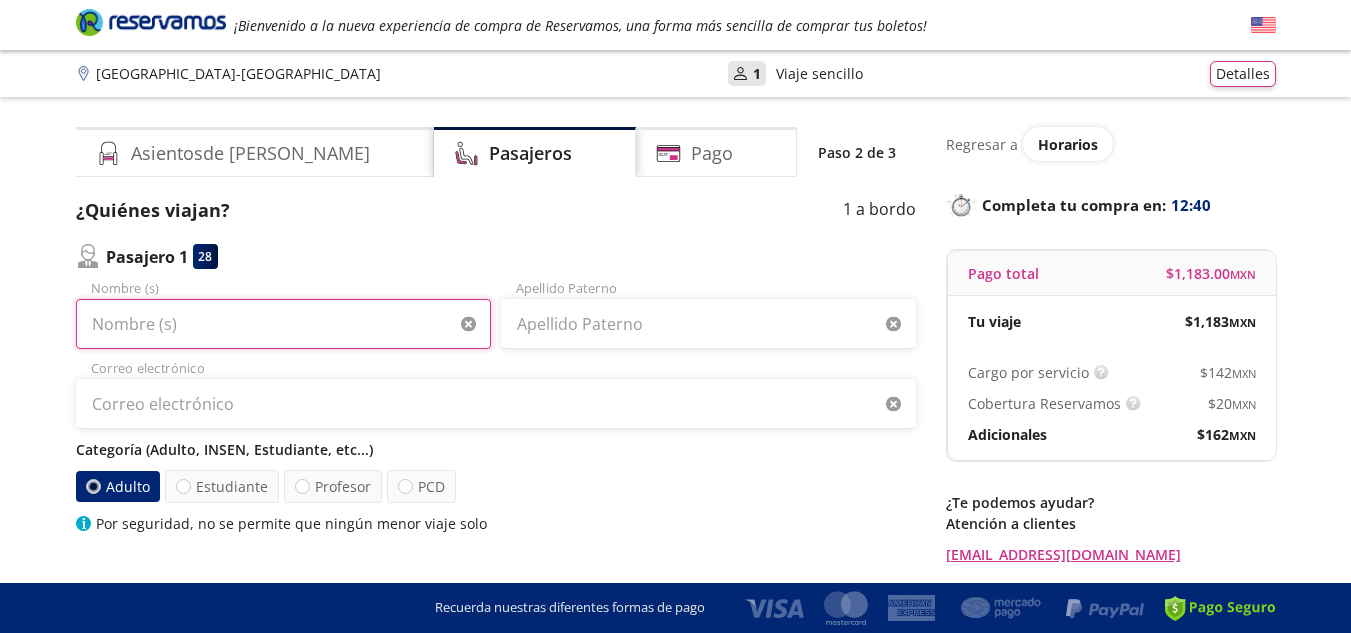 click on "Nombre (s)" at bounding box center (283, 324) 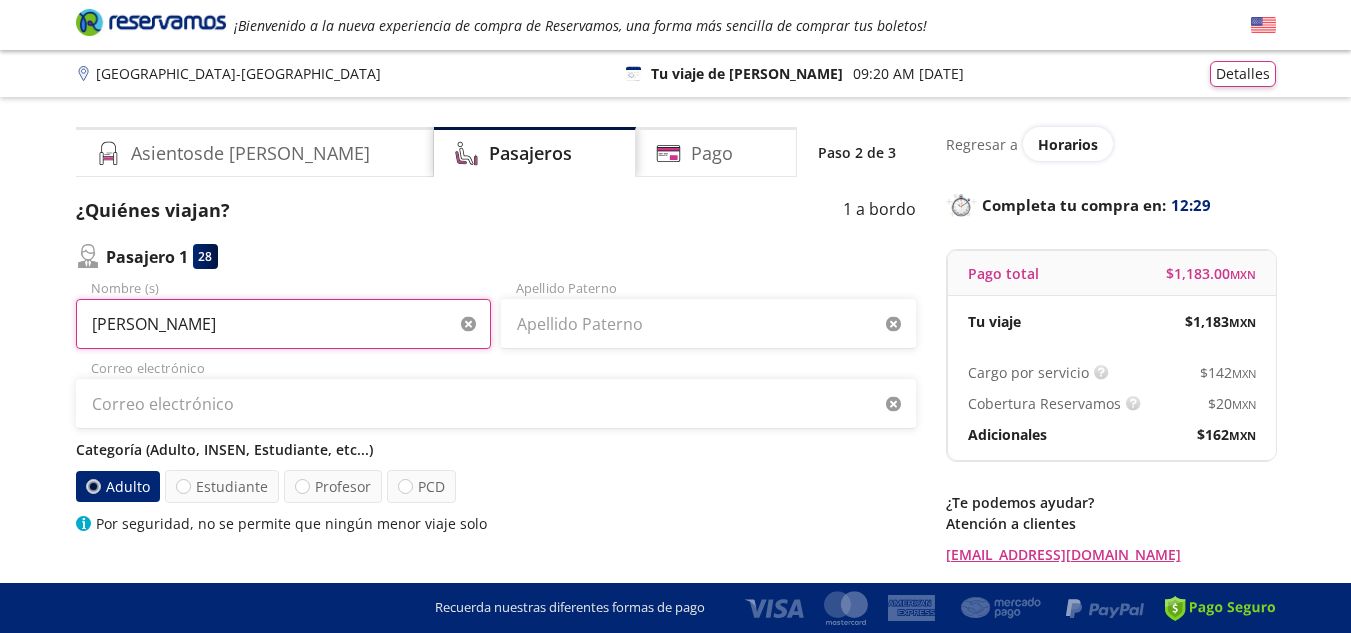 type on "[PERSON_NAME]" 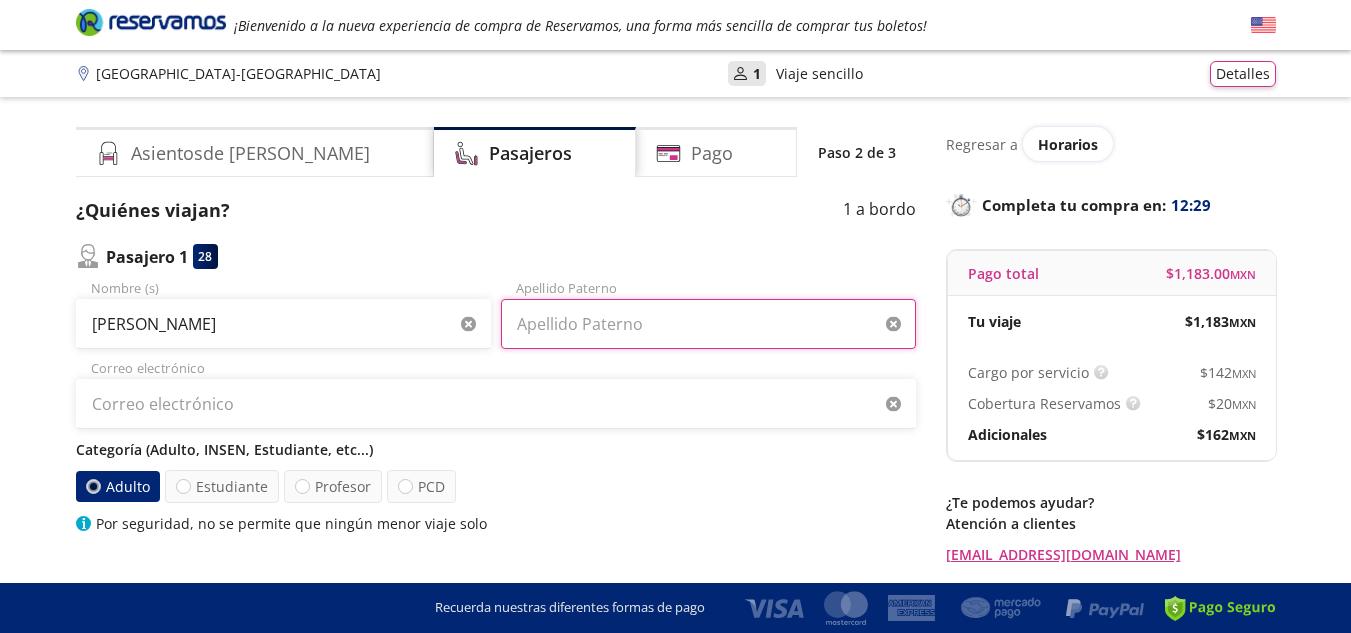click on "Apellido Paterno" at bounding box center [708, 324] 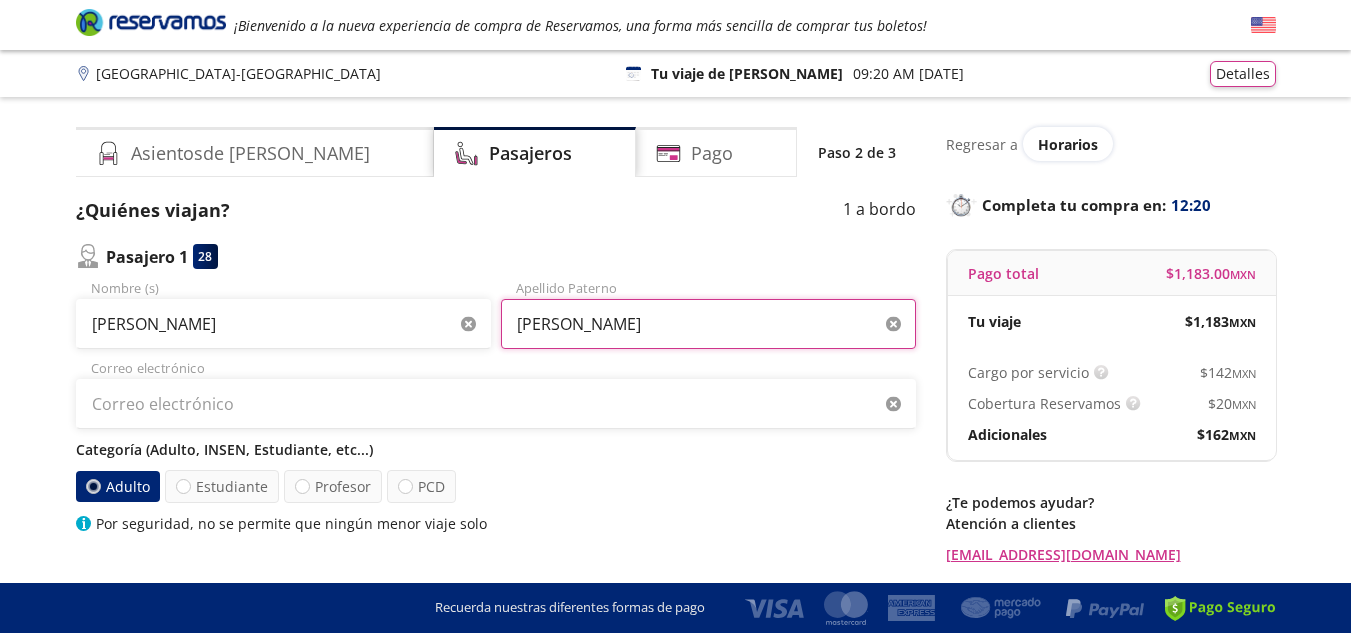 type on "[PERSON_NAME]" 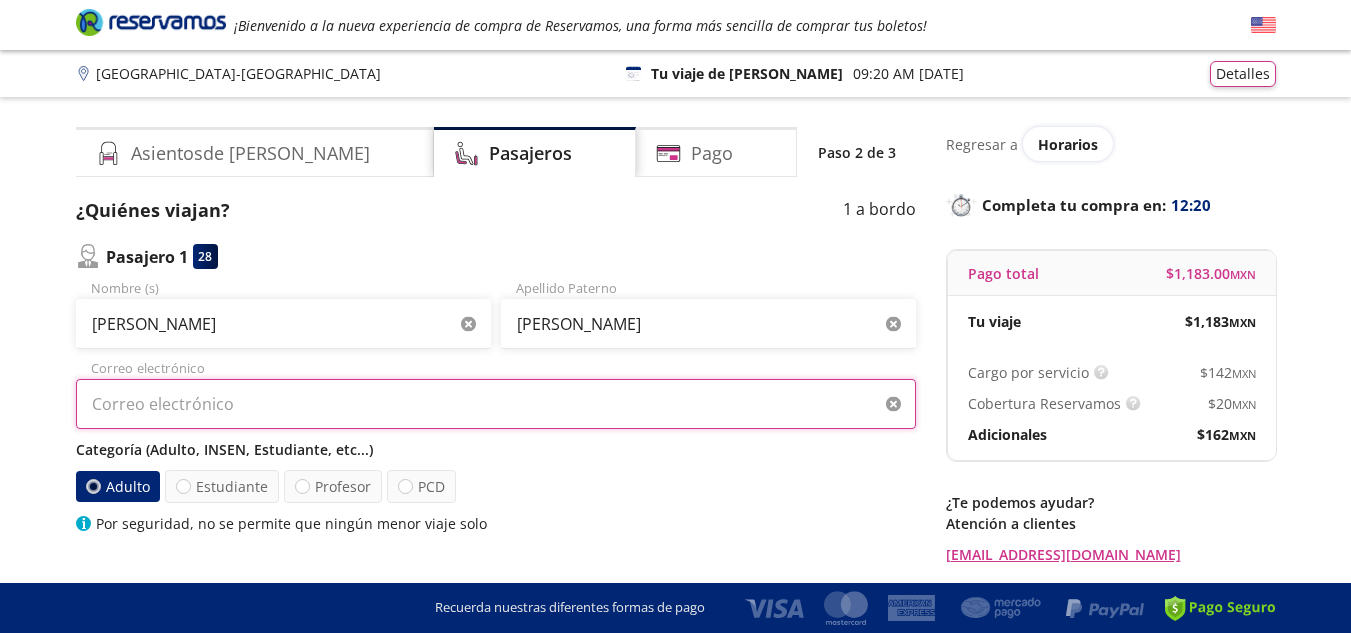 click on "Correo electrónico" at bounding box center [496, 404] 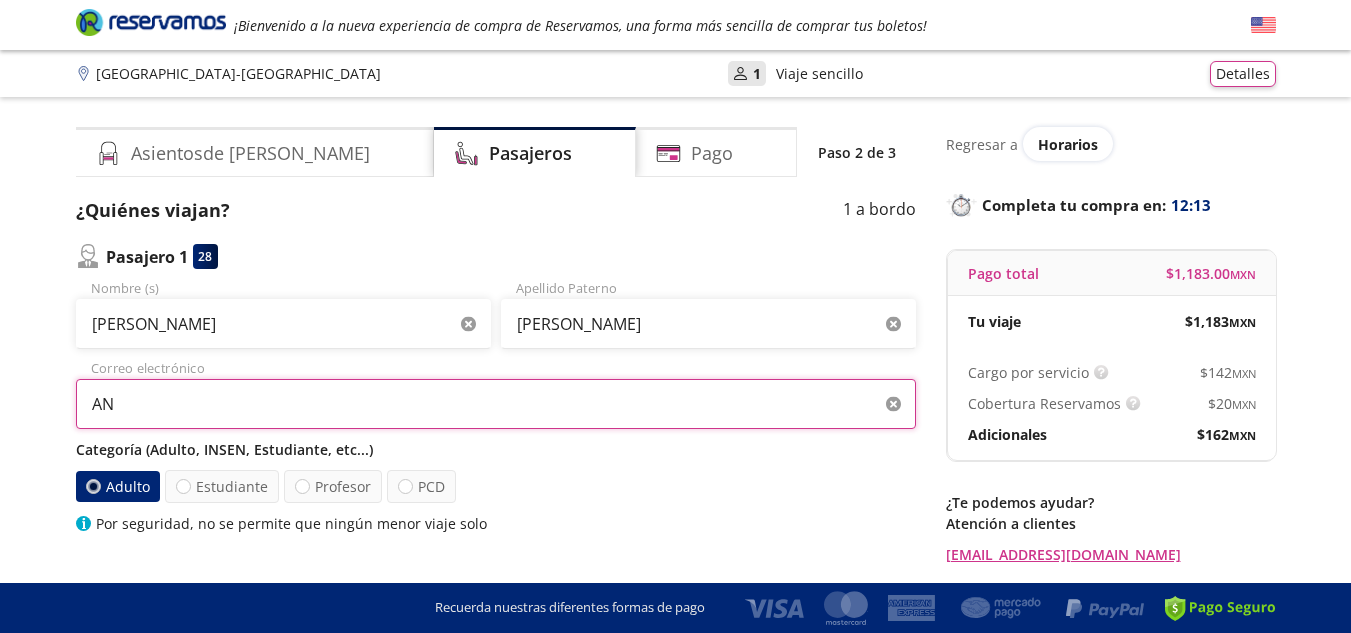 type on "A" 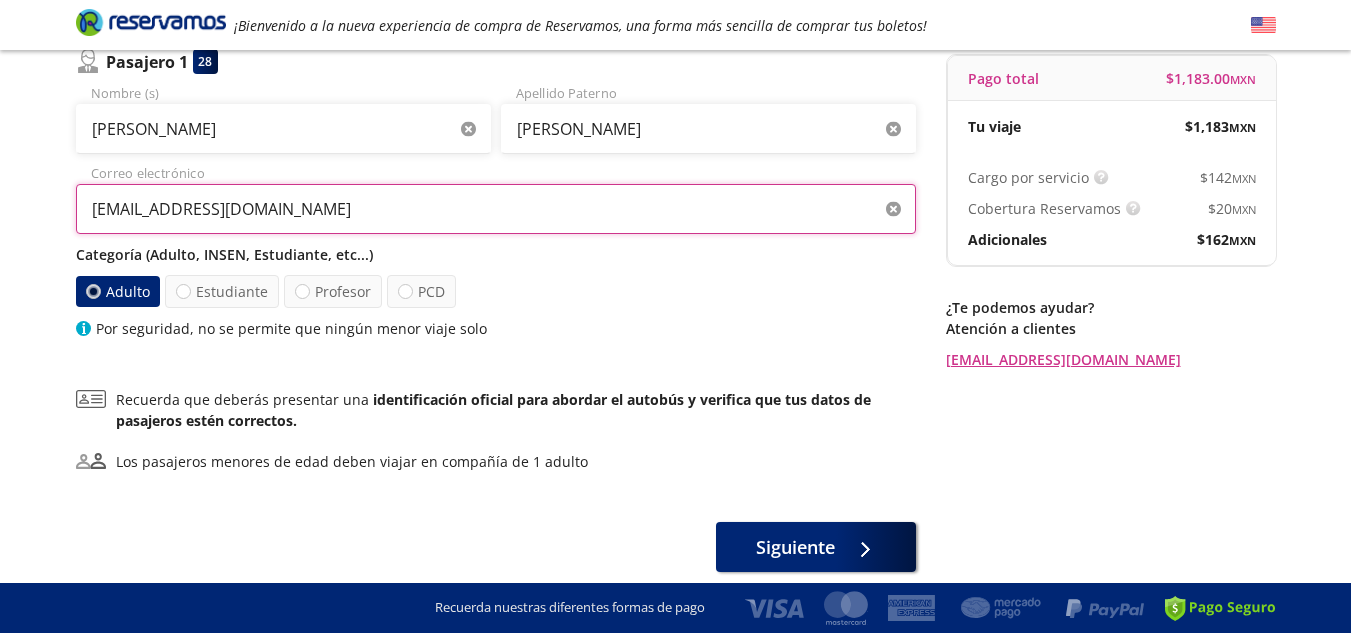 scroll, scrollTop: 200, scrollLeft: 0, axis: vertical 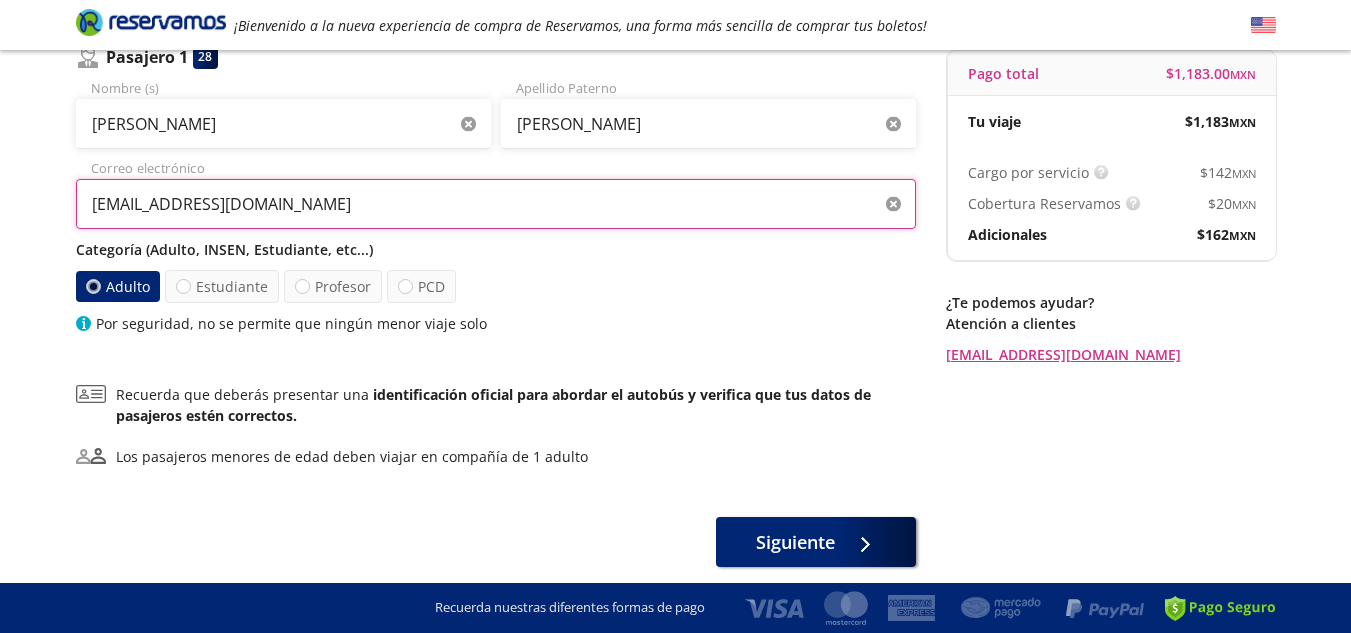 type on "[EMAIL_ADDRESS][DOMAIN_NAME]" 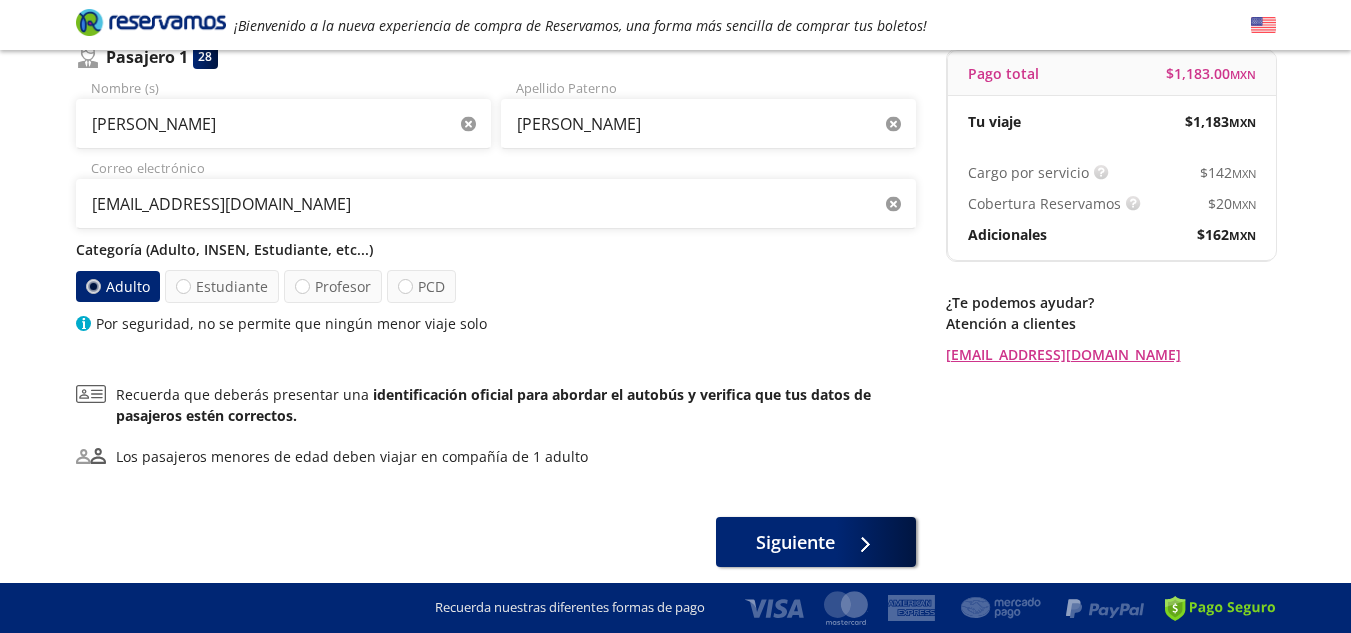 click on "Adulto" at bounding box center (117, 286) 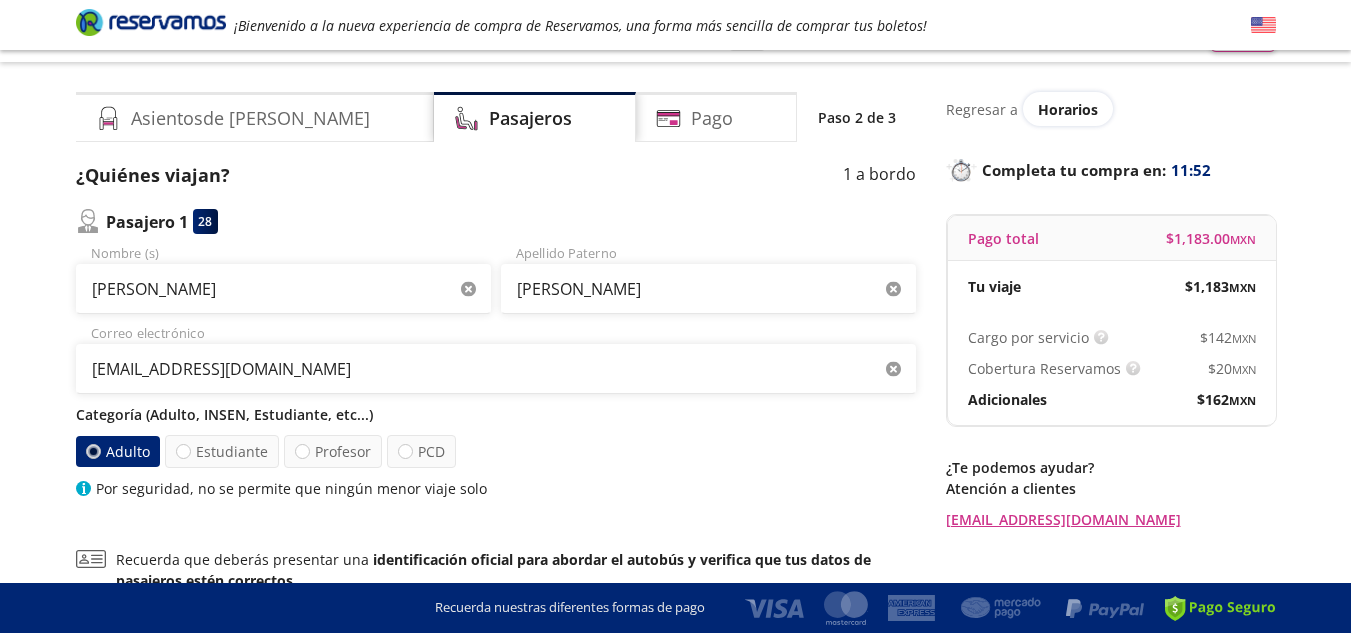 scroll, scrollTop: 0, scrollLeft: 0, axis: both 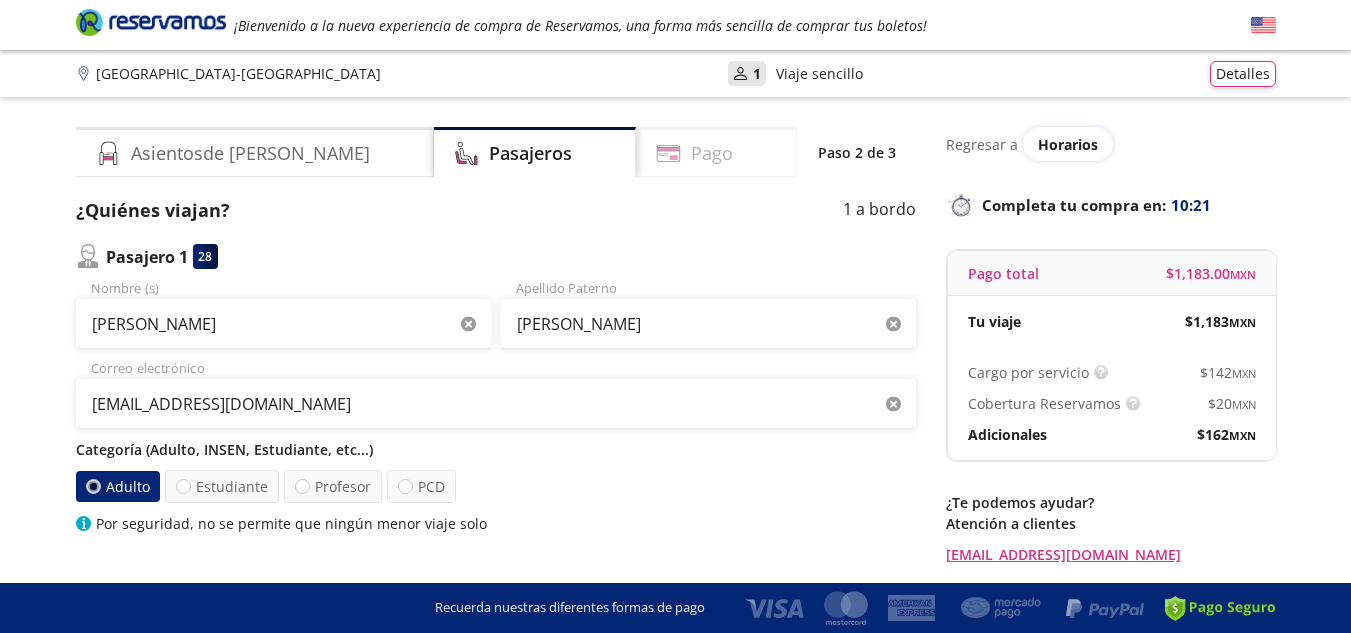 click on "Pago" at bounding box center (712, 153) 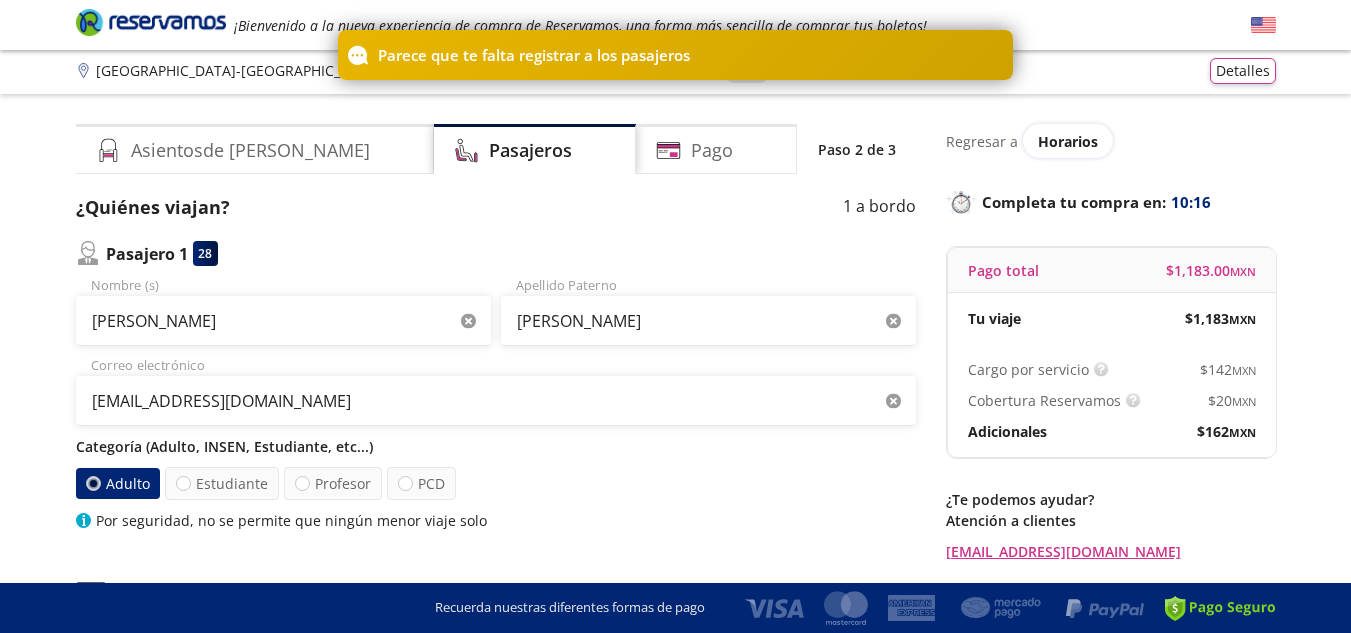 scroll, scrollTop: 0, scrollLeft: 0, axis: both 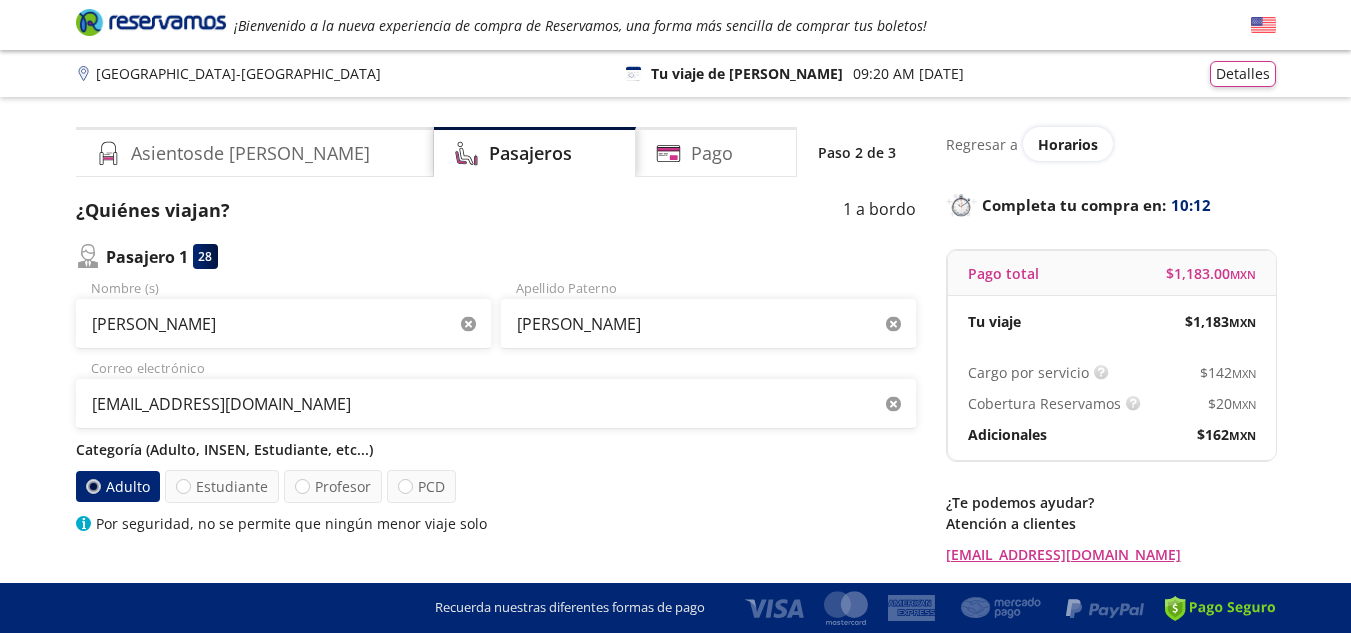 click on "Adulto" at bounding box center (117, 486) 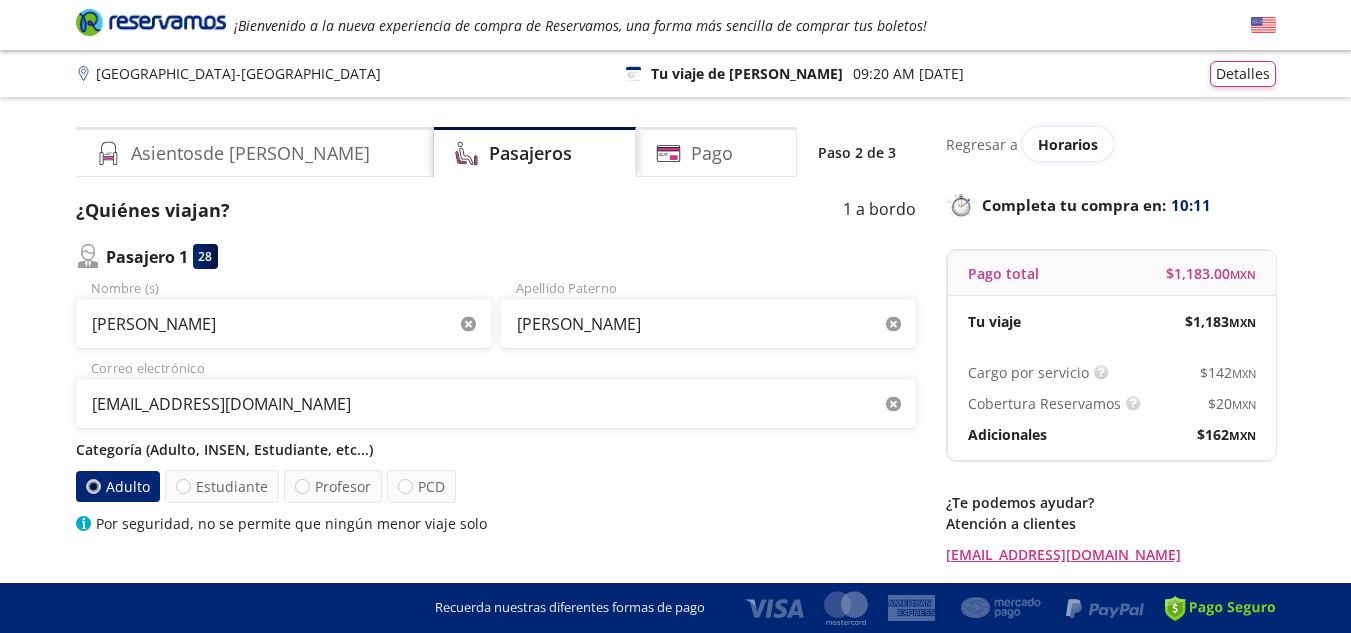 click on "Adulto" at bounding box center (117, 486) 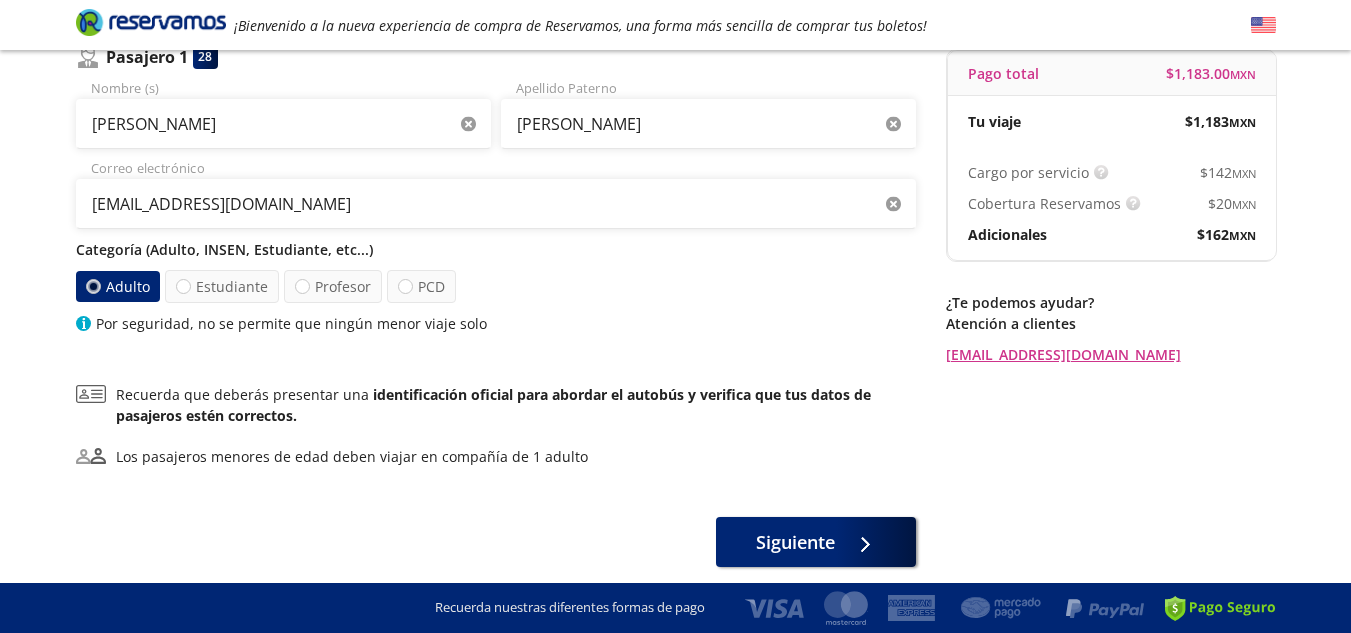 scroll, scrollTop: 275, scrollLeft: 0, axis: vertical 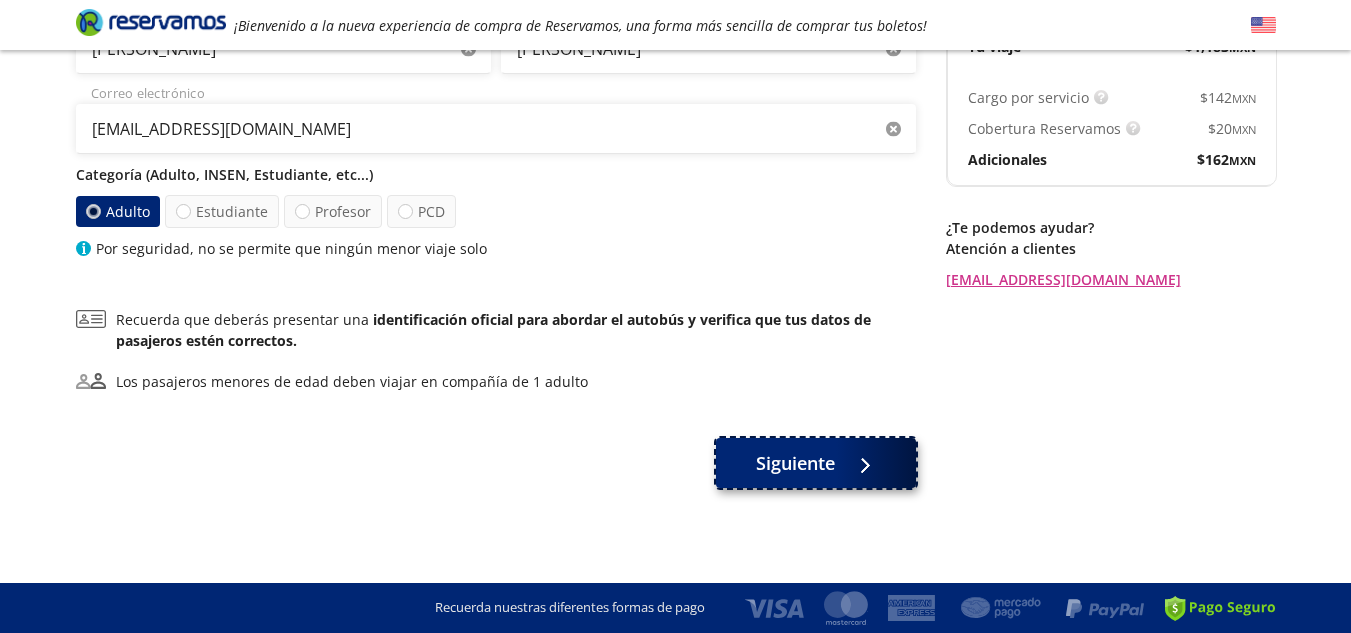 click on "Siguiente" at bounding box center [795, 463] 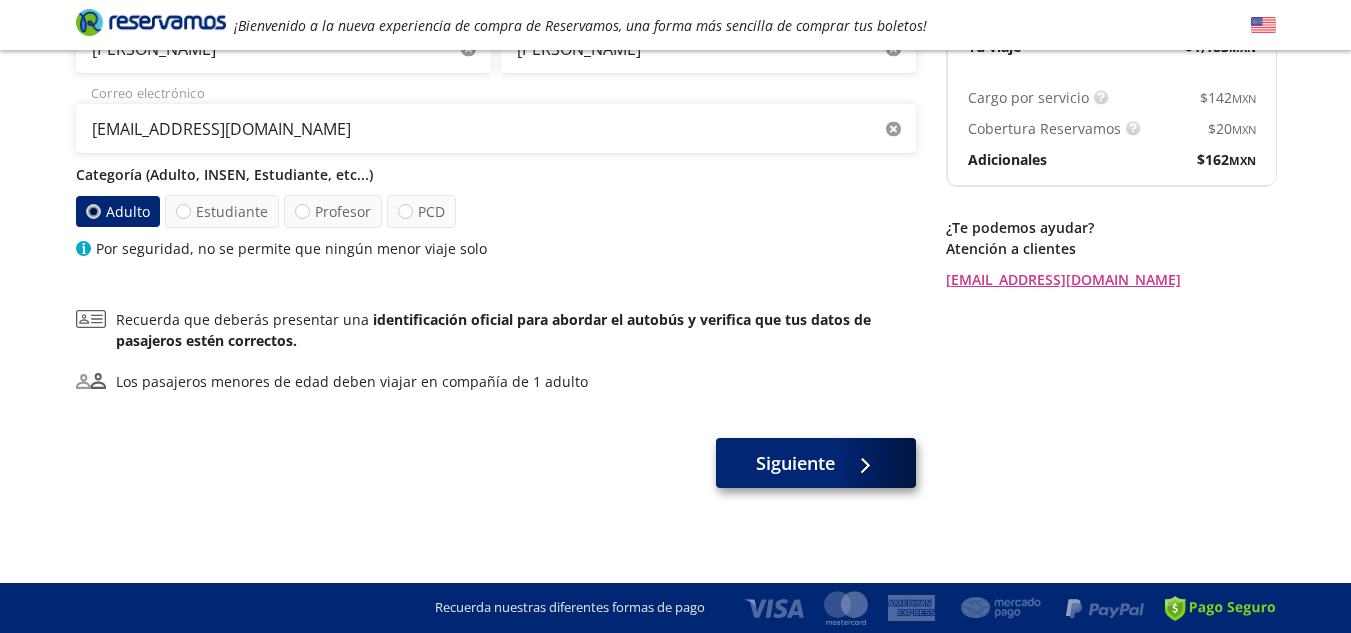 scroll, scrollTop: 0, scrollLeft: 0, axis: both 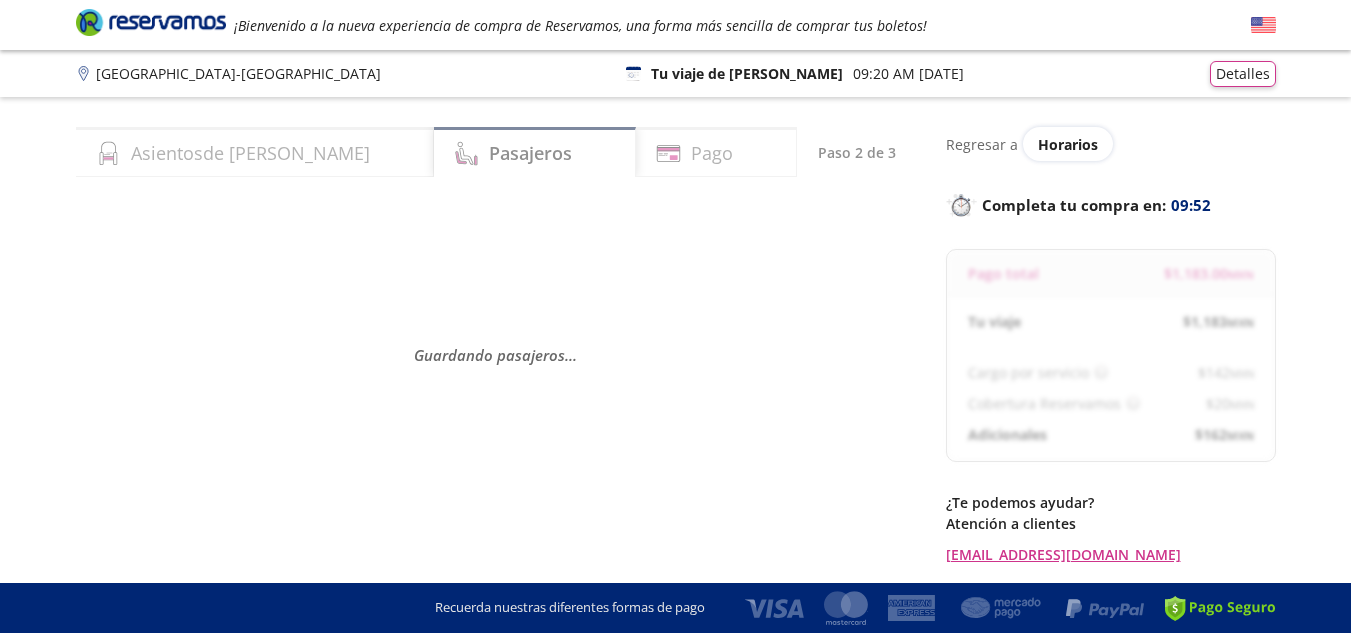 select on "MX" 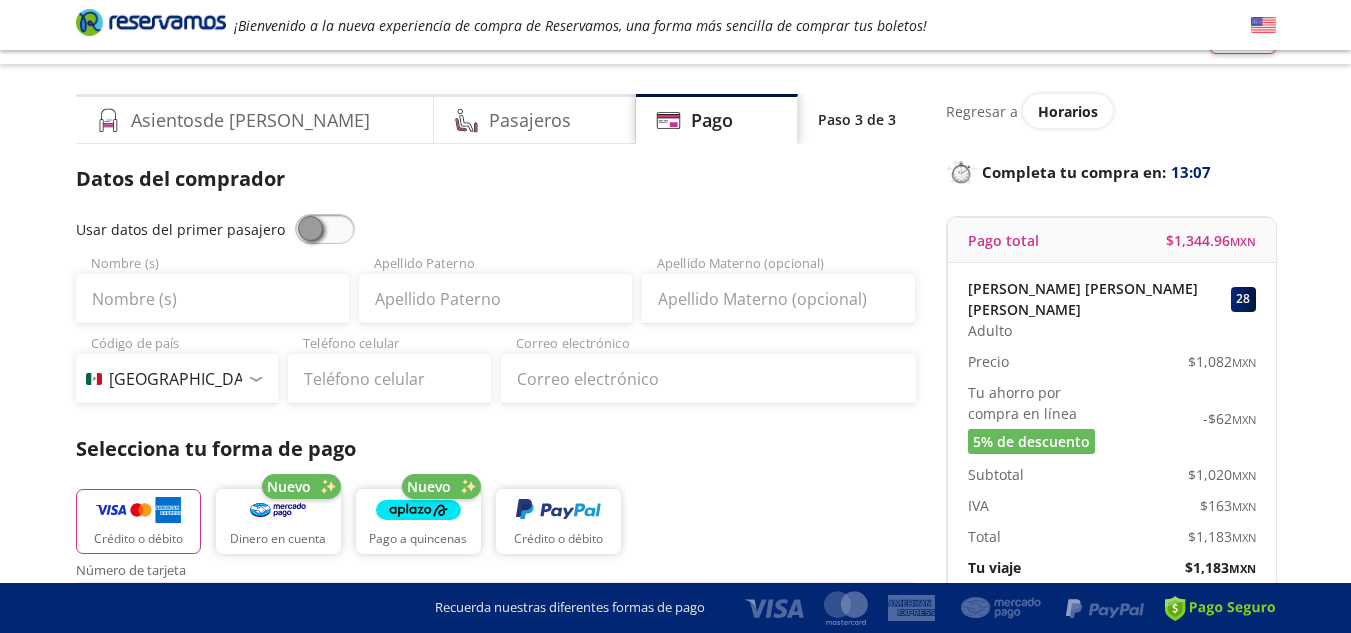 scroll, scrollTop: 0, scrollLeft: 0, axis: both 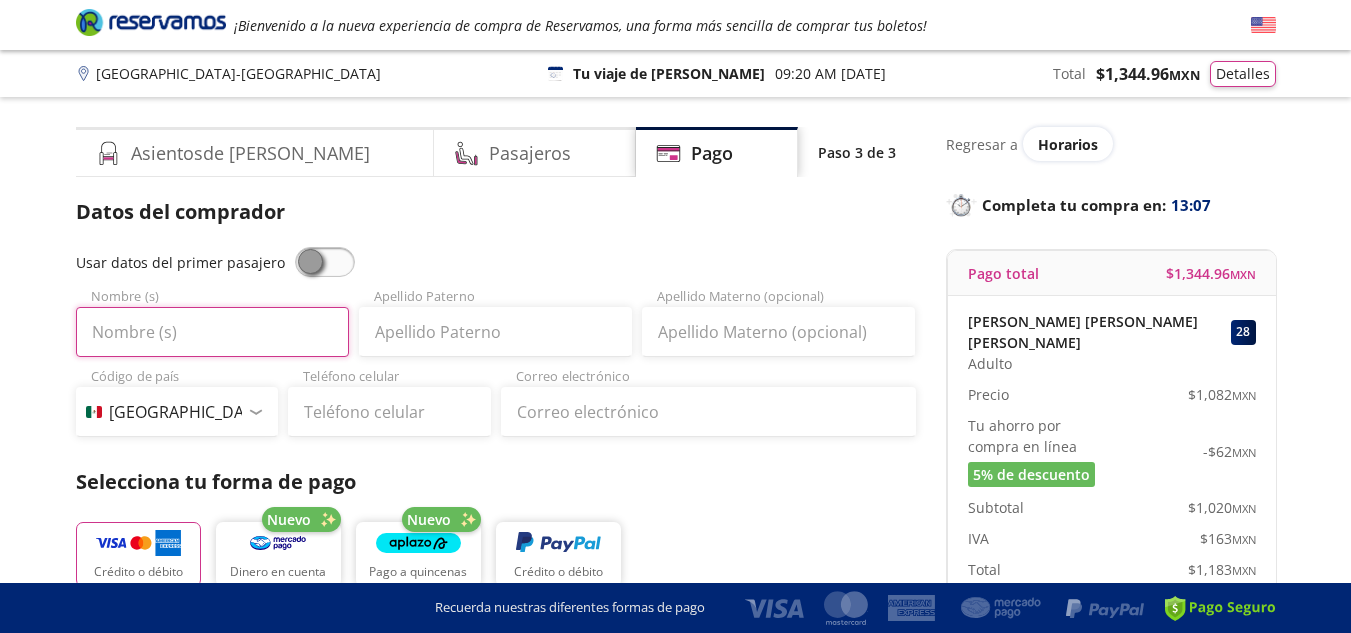 click on "Nombre (s)" at bounding box center (212, 332) 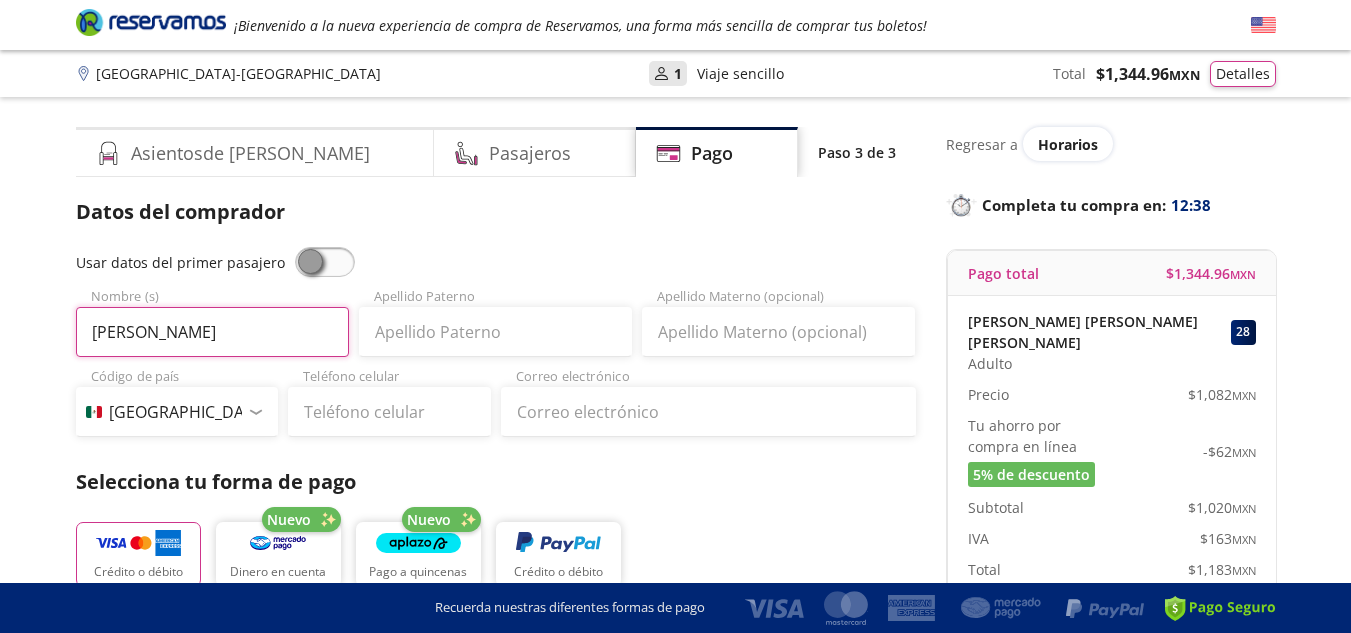 type on "[PERSON_NAME]" 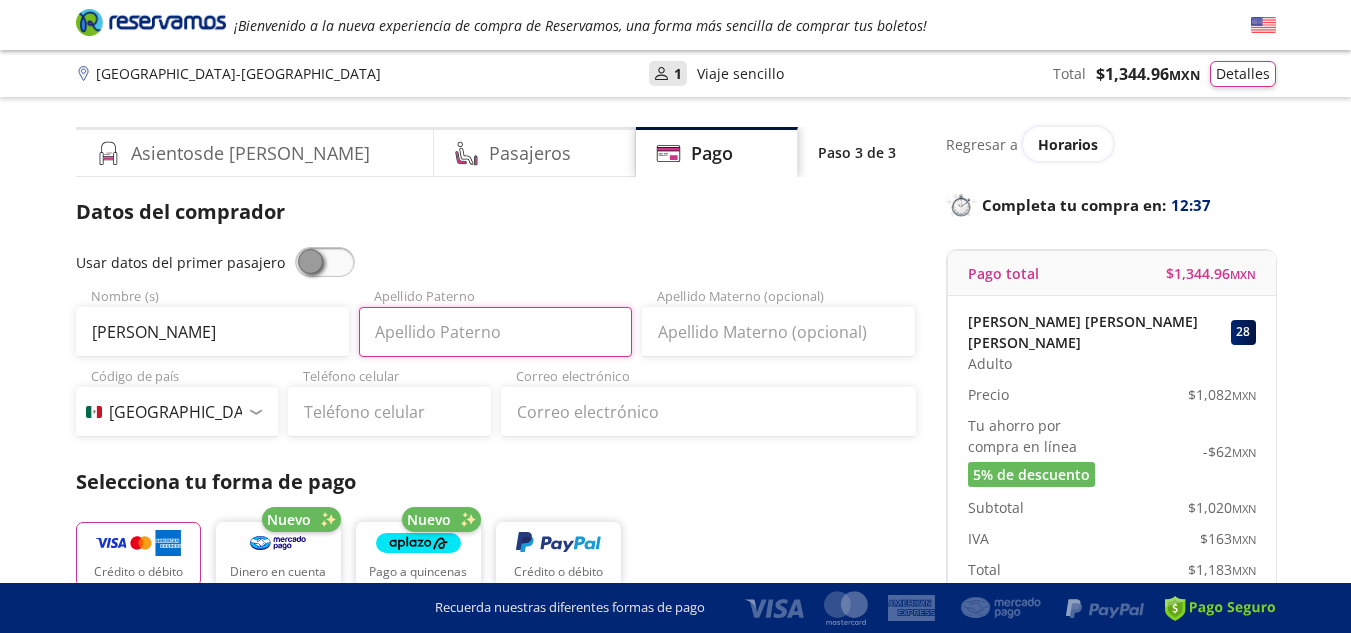 click on "Apellido Paterno" at bounding box center [495, 332] 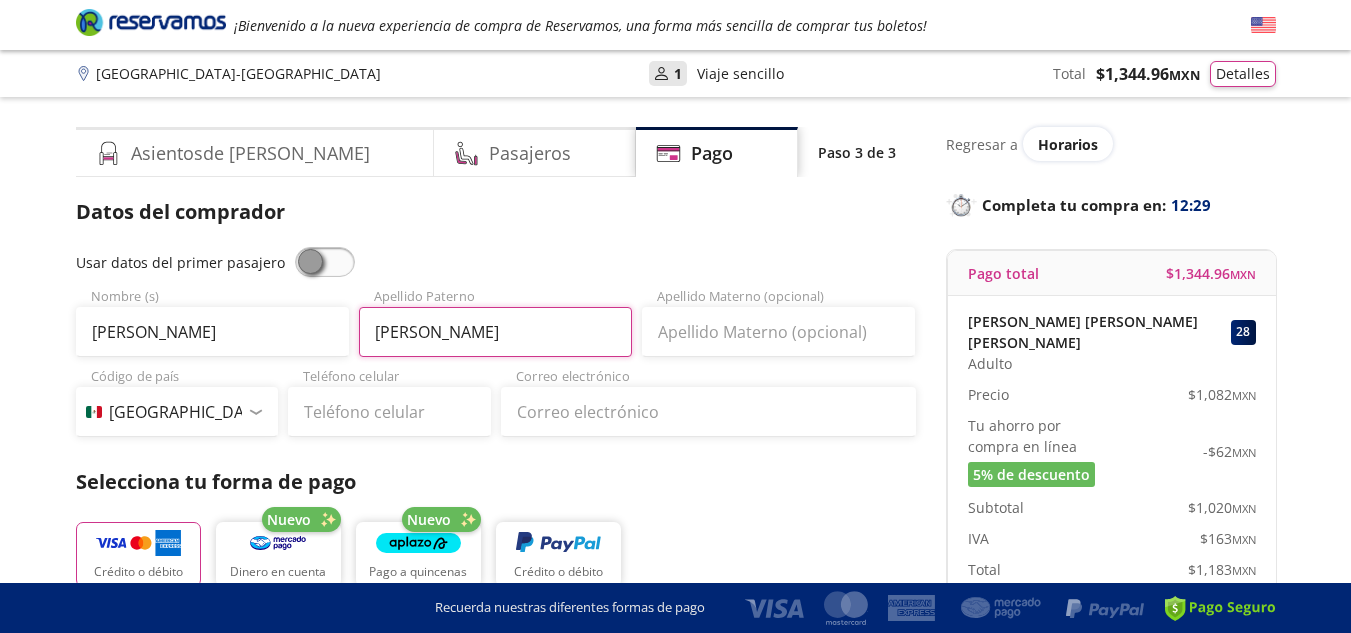 type on "[PERSON_NAME]" 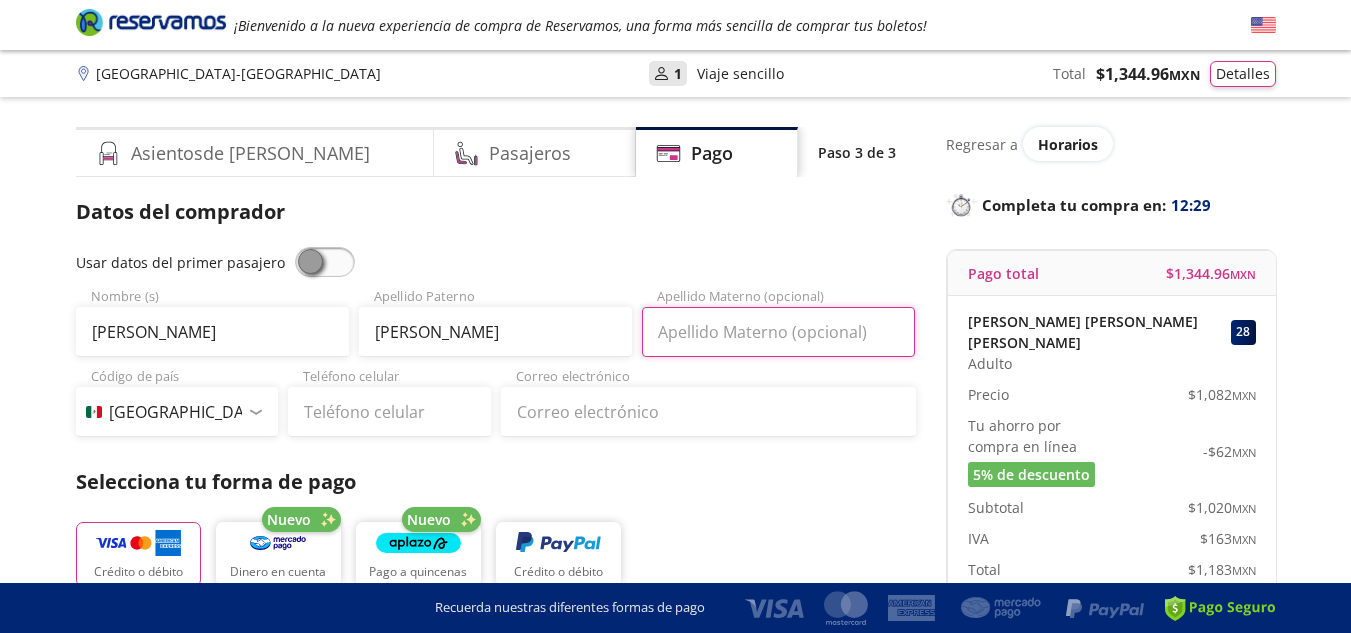 click on "Apellido Materno (opcional)" at bounding box center (778, 332) 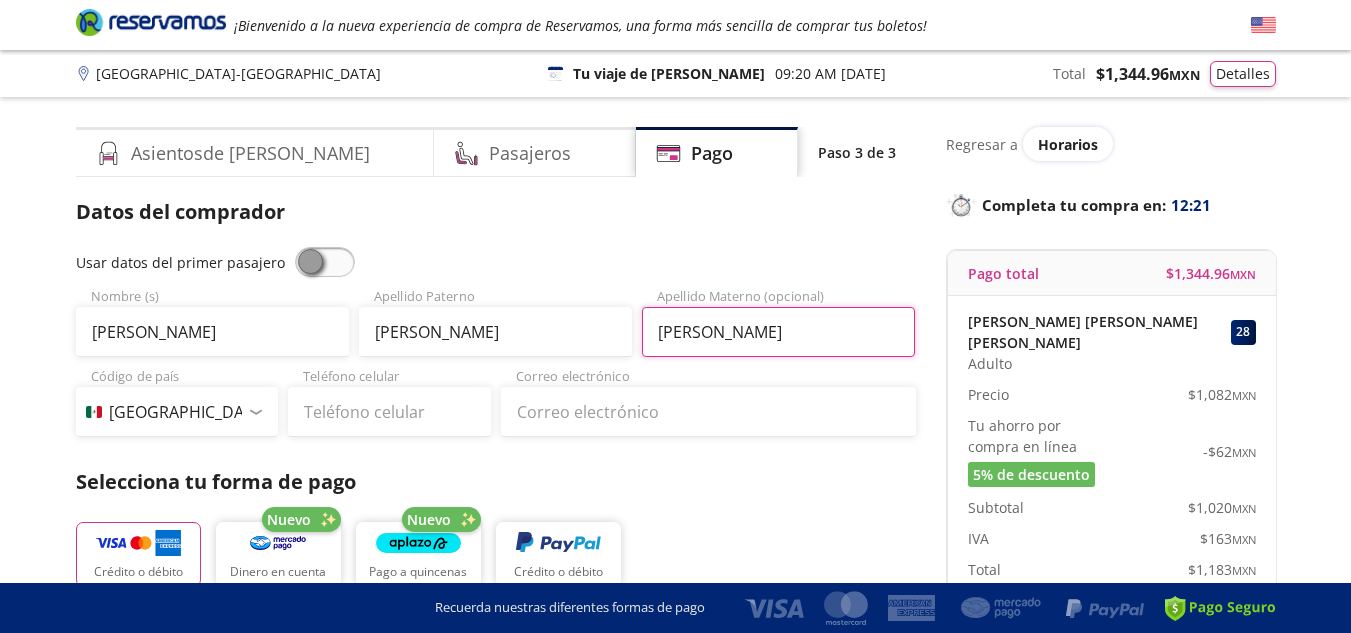 type on "[PERSON_NAME]" 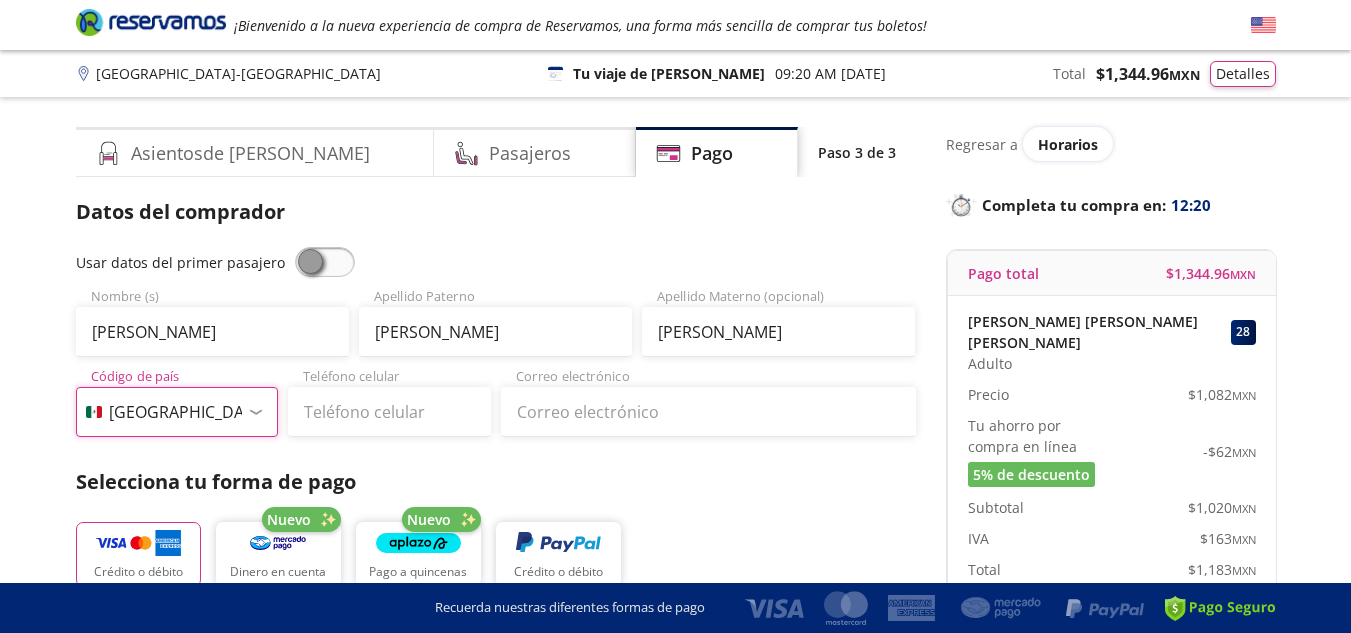 click on "Código de país [GEOGRAPHIC_DATA] +1 [GEOGRAPHIC_DATA] +52 [GEOGRAPHIC_DATA] +57 [GEOGRAPHIC_DATA] +55 [GEOGRAPHIC_DATA] +93 [GEOGRAPHIC_DATA] +355 [GEOGRAPHIC_DATA] +49 [GEOGRAPHIC_DATA] +376 [GEOGRAPHIC_DATA] +244 [GEOGRAPHIC_DATA] +1 [GEOGRAPHIC_DATA] +1 [GEOGRAPHIC_DATA] +966 [GEOGRAPHIC_DATA] +213 [GEOGRAPHIC_DATA] +54 [GEOGRAPHIC_DATA] +374 [GEOGRAPHIC_DATA] +297 [GEOGRAPHIC_DATA] +61 [GEOGRAPHIC_DATA] +43 [GEOGRAPHIC_DATA] +994 [GEOGRAPHIC_DATA] +1 [GEOGRAPHIC_DATA] +880 [GEOGRAPHIC_DATA] +1 [GEOGRAPHIC_DATA] +973 [GEOGRAPHIC_DATA] +32 [GEOGRAPHIC_DATA] +501 [GEOGRAPHIC_DATA] +229 [GEOGRAPHIC_DATA] +1 [GEOGRAPHIC_DATA] +375 [GEOGRAPHIC_DATA] +95 [GEOGRAPHIC_DATA] +591 [GEOGRAPHIC_DATA] +387 Botsuana +267 [GEOGRAPHIC_DATA] +673 [GEOGRAPHIC_DATA] +359 [GEOGRAPHIC_DATA] +226 [GEOGRAPHIC_DATA] +257 [GEOGRAPHIC_DATA] +975 [GEOGRAPHIC_DATA] +238 [GEOGRAPHIC_DATA] +855 [GEOGRAPHIC_DATA] +237 [GEOGRAPHIC_DATA] +1 [GEOGRAPHIC_DATA] [GEOGRAPHIC_DATA] +599 [GEOGRAPHIC_DATA] +235 [GEOGRAPHIC_DATA] +56 [GEOGRAPHIC_DATA] +86 [GEOGRAPHIC_DATA] +357 [GEOGRAPHIC_DATA] +269 [GEOGRAPHIC_DATA] +243 [GEOGRAPHIC_DATA] +242 [PERSON_NAME][GEOGRAPHIC_DATA] +850 [PERSON_NAME][GEOGRAPHIC_DATA] +82 [GEOGRAPHIC_DATA] +225 [GEOGRAPHIC_DATA] +506 [GEOGRAPHIC_DATA] +385 [GEOGRAPHIC_DATA] +53 [GEOGRAPHIC_DATA] +599 [GEOGRAPHIC_DATA] +45 [GEOGRAPHIC_DATA] +1 [GEOGRAPHIC_DATA] +593 [GEOGRAPHIC_DATA] +20 [GEOGRAPHIC_DATA] +[GEOGRAPHIC_DATA] +971 [GEOGRAPHIC_DATA] +291 [GEOGRAPHIC_DATA] +421 [GEOGRAPHIC_DATA] +386 [GEOGRAPHIC_DATA] +34 [GEOGRAPHIC_DATA] +372 [GEOGRAPHIC_DATA] +251 [GEOGRAPHIC_DATA] +7 [GEOGRAPHIC_DATA] +679 [GEOGRAPHIC_DATA] +233" at bounding box center (177, 412) 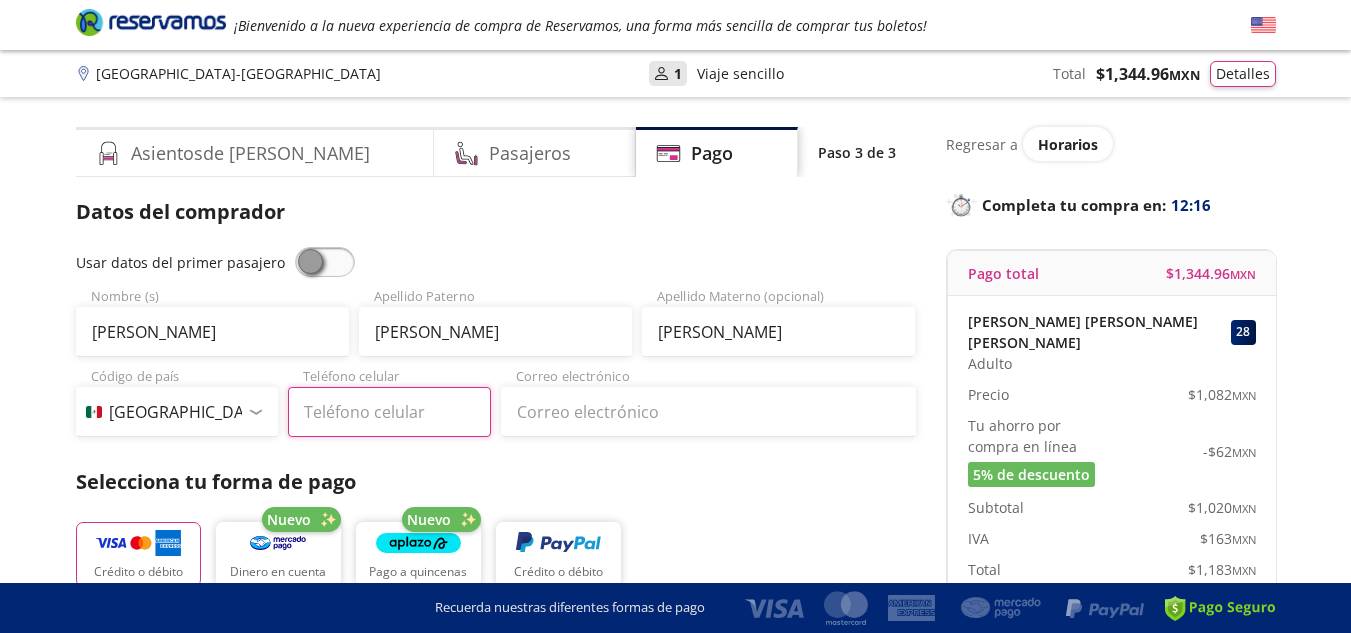 click on "Teléfono celular" at bounding box center [389, 412] 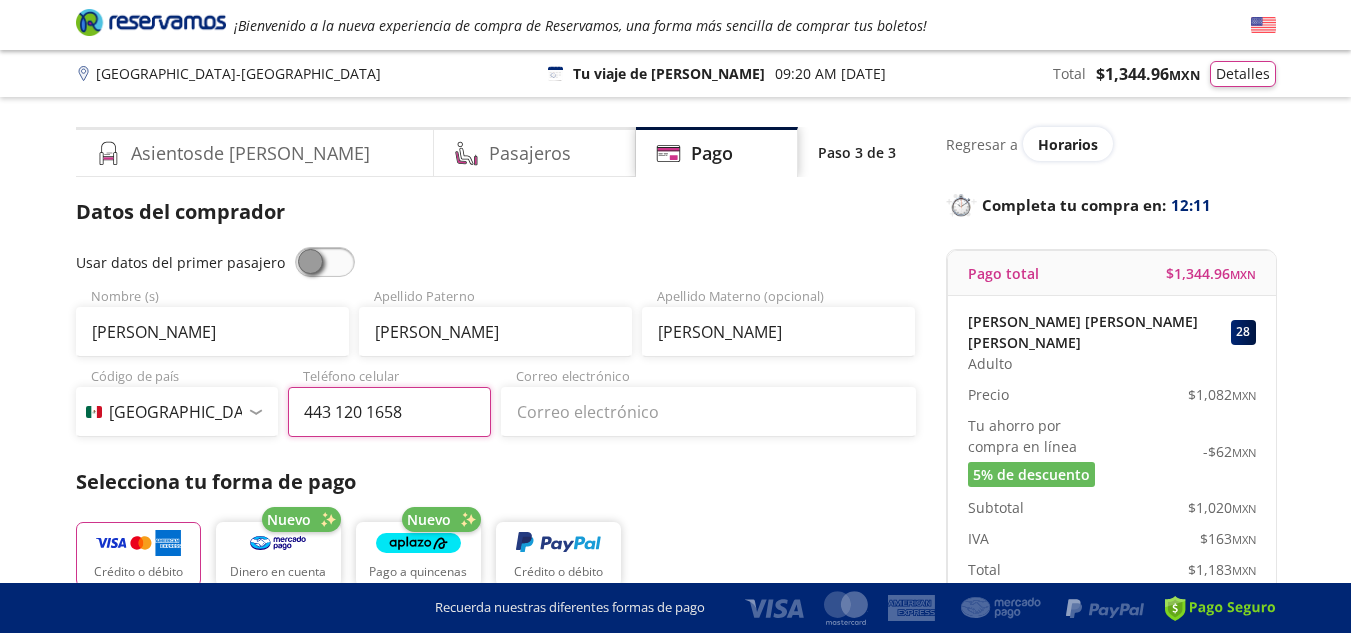 type on "443 120 1658" 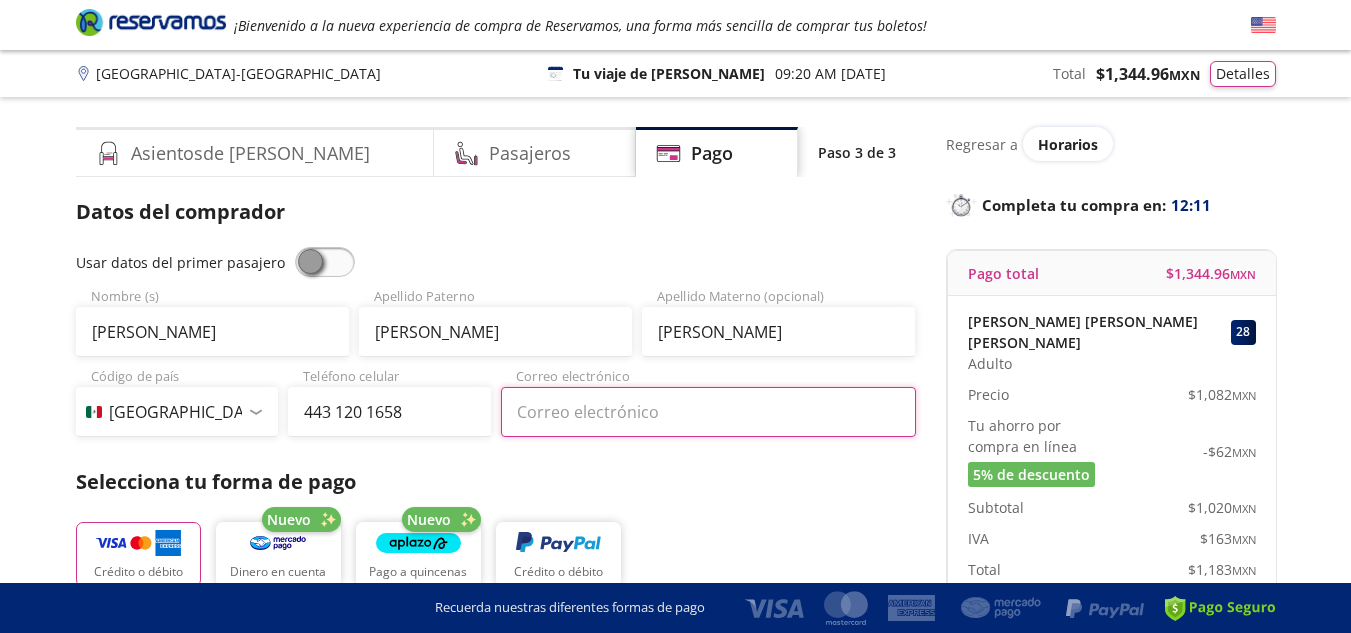 click on "Correo electrónico" at bounding box center [708, 412] 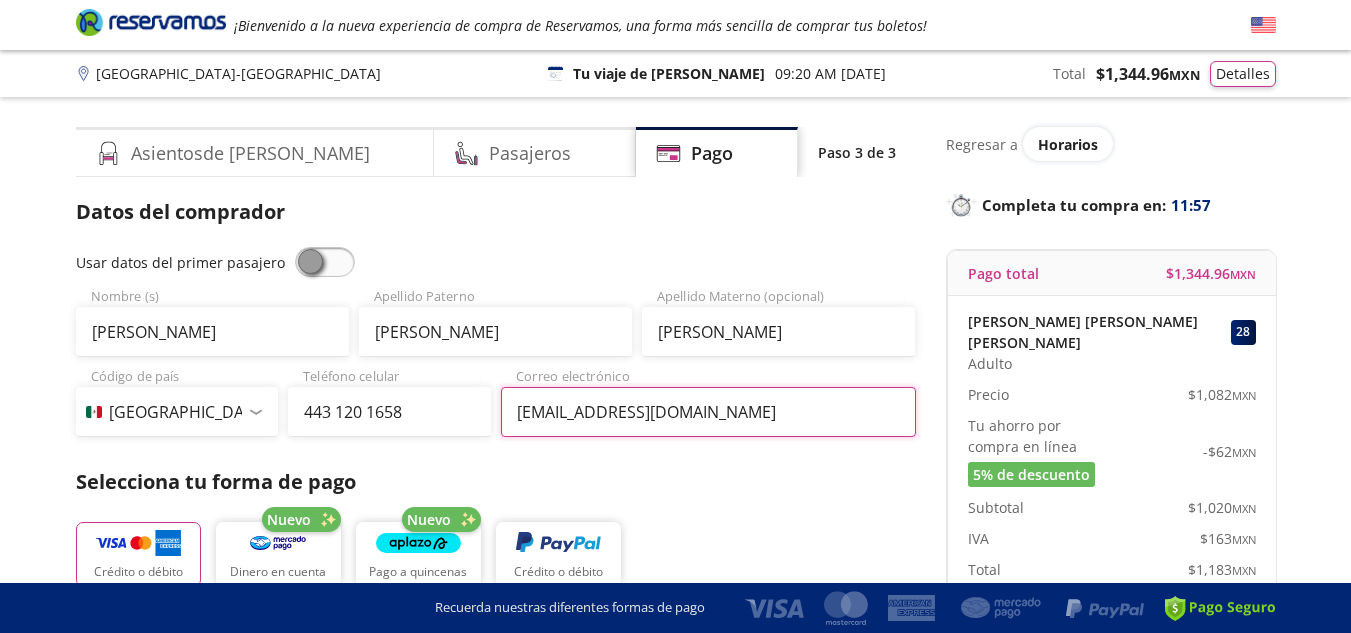 type on "[EMAIL_ADDRESS][DOMAIN_NAME]" 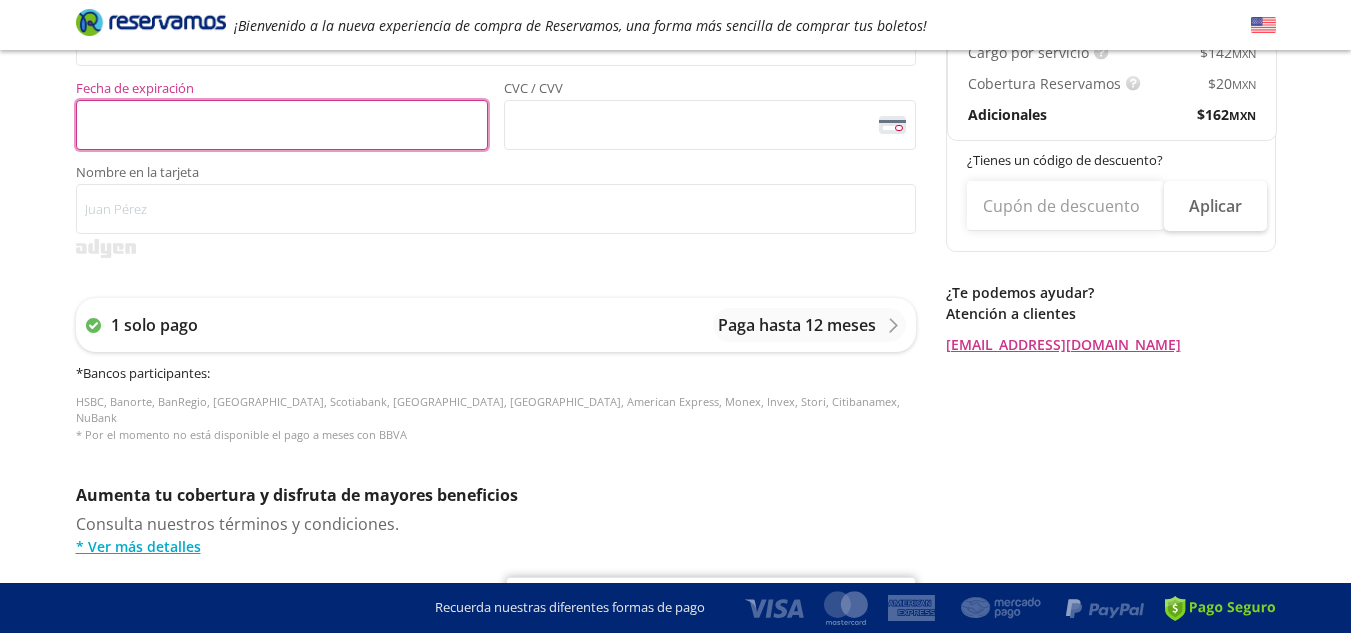 scroll, scrollTop: 600, scrollLeft: 0, axis: vertical 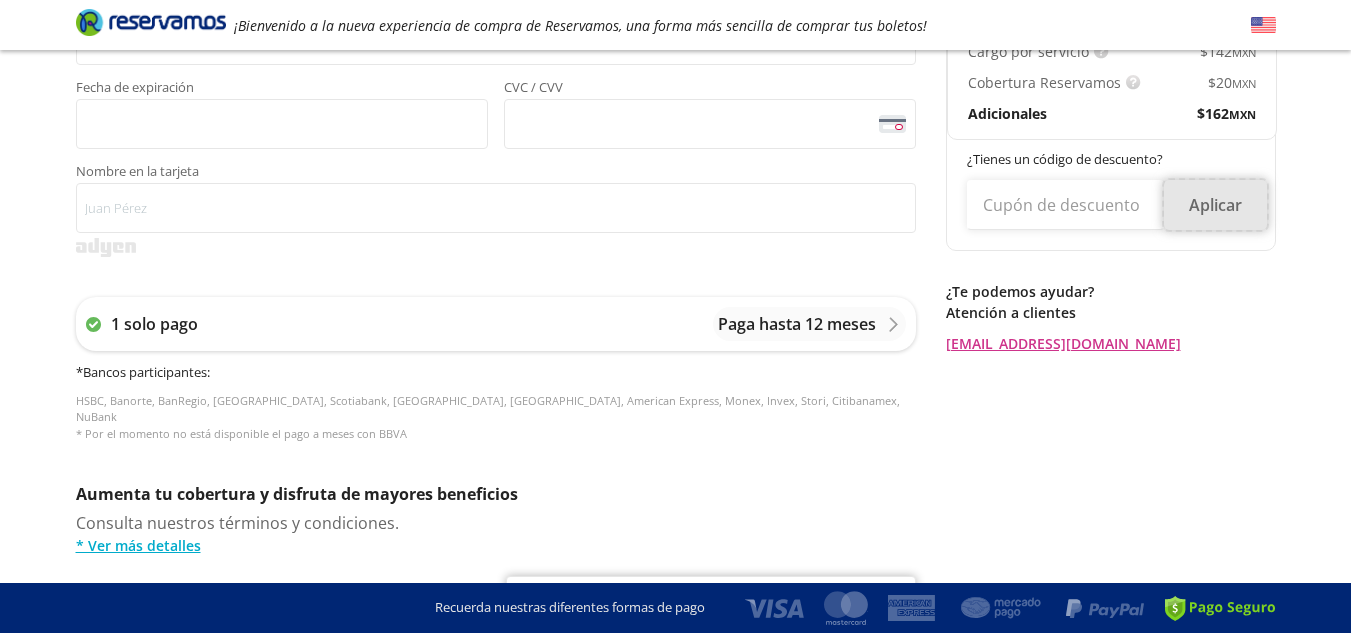 click on "Aplicar" at bounding box center [1215, 205] 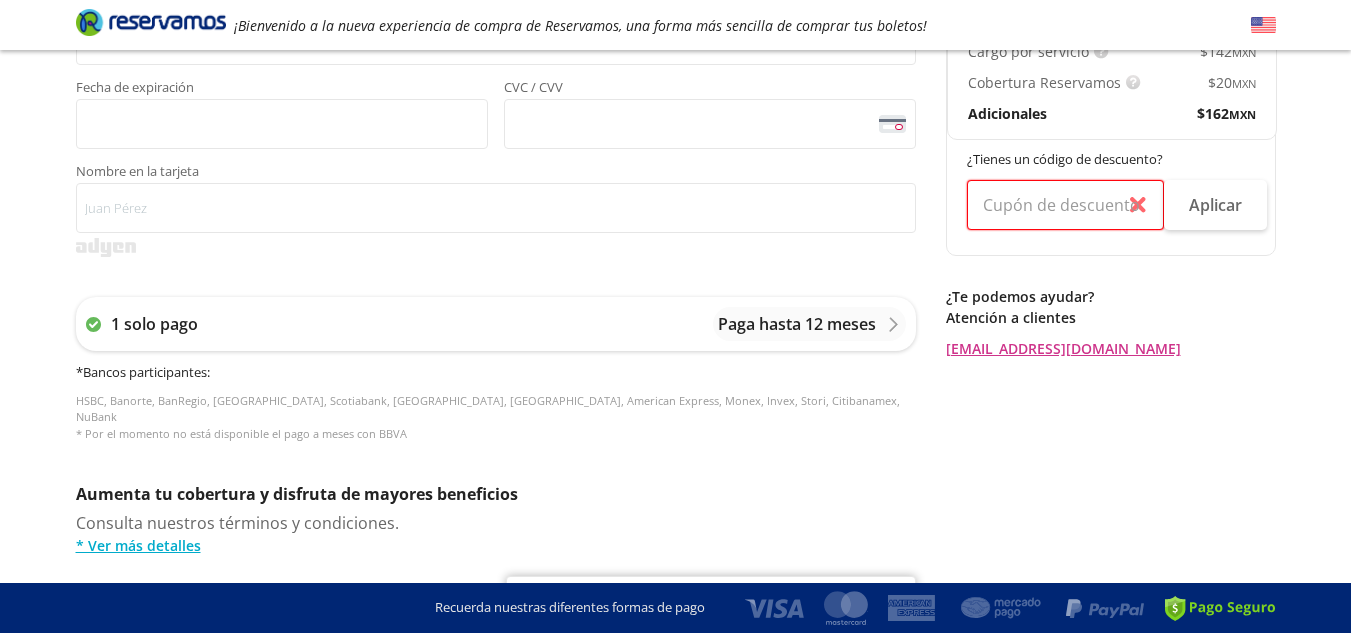 click at bounding box center (1065, 205) 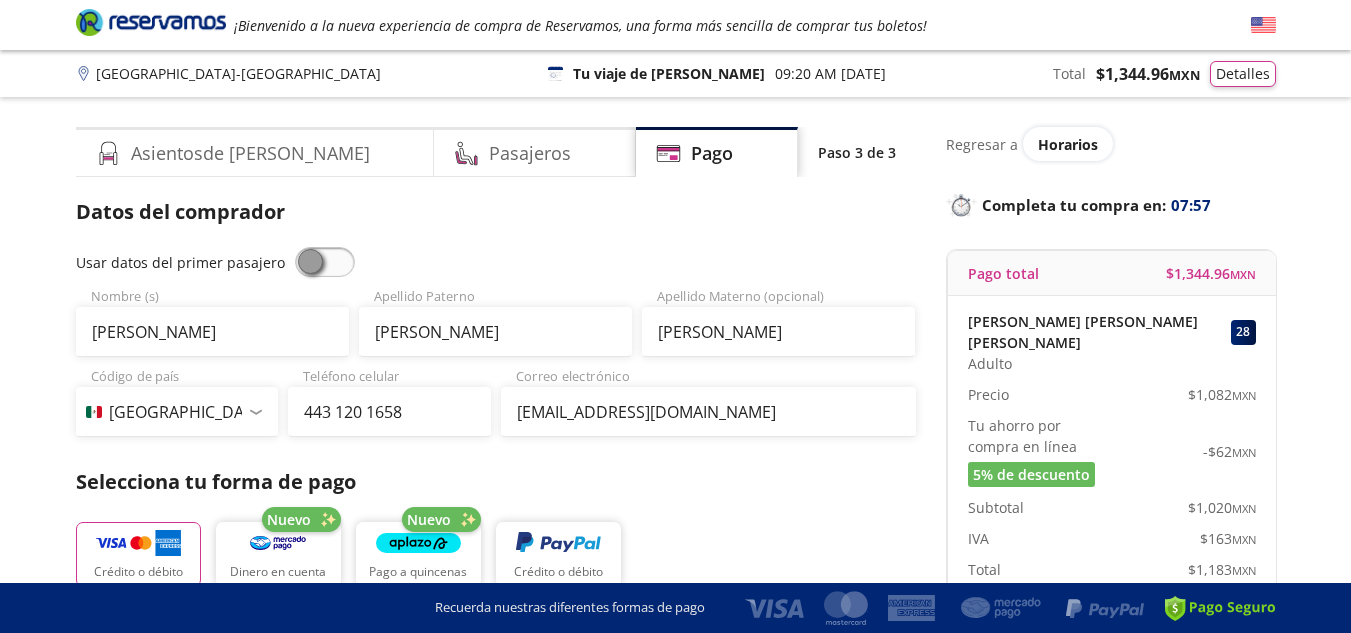 scroll, scrollTop: 0, scrollLeft: 0, axis: both 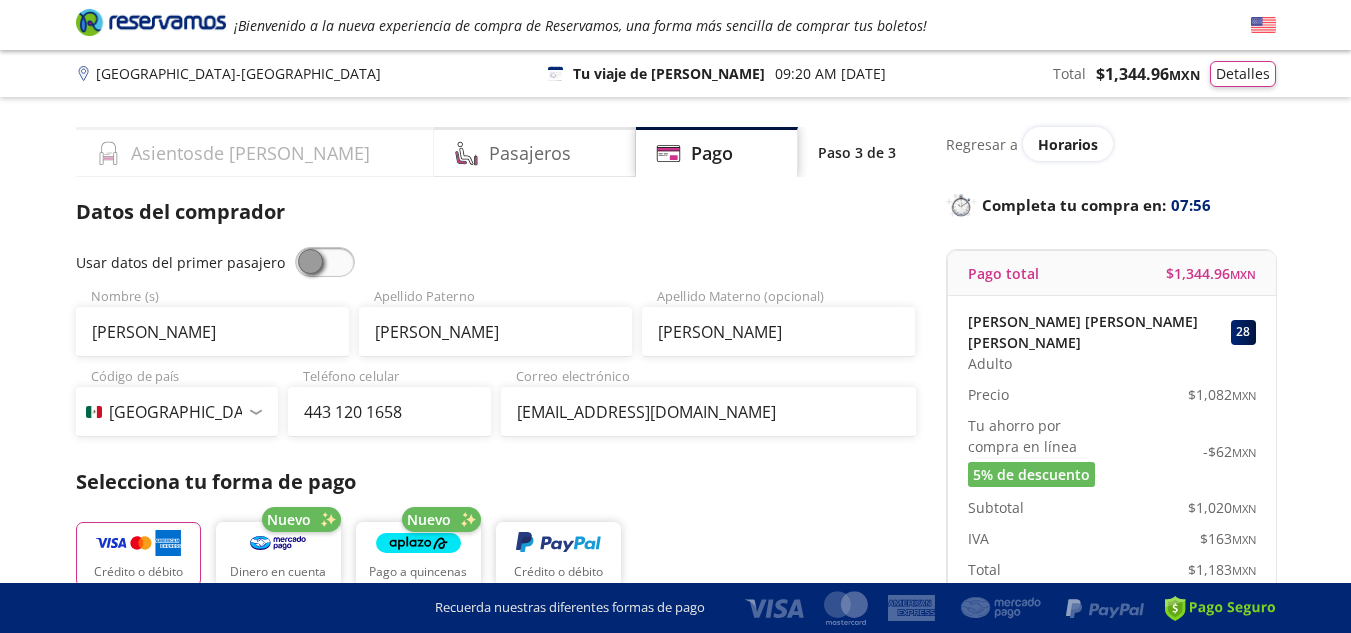 click on "Asientos  de [PERSON_NAME]" at bounding box center [255, 152] 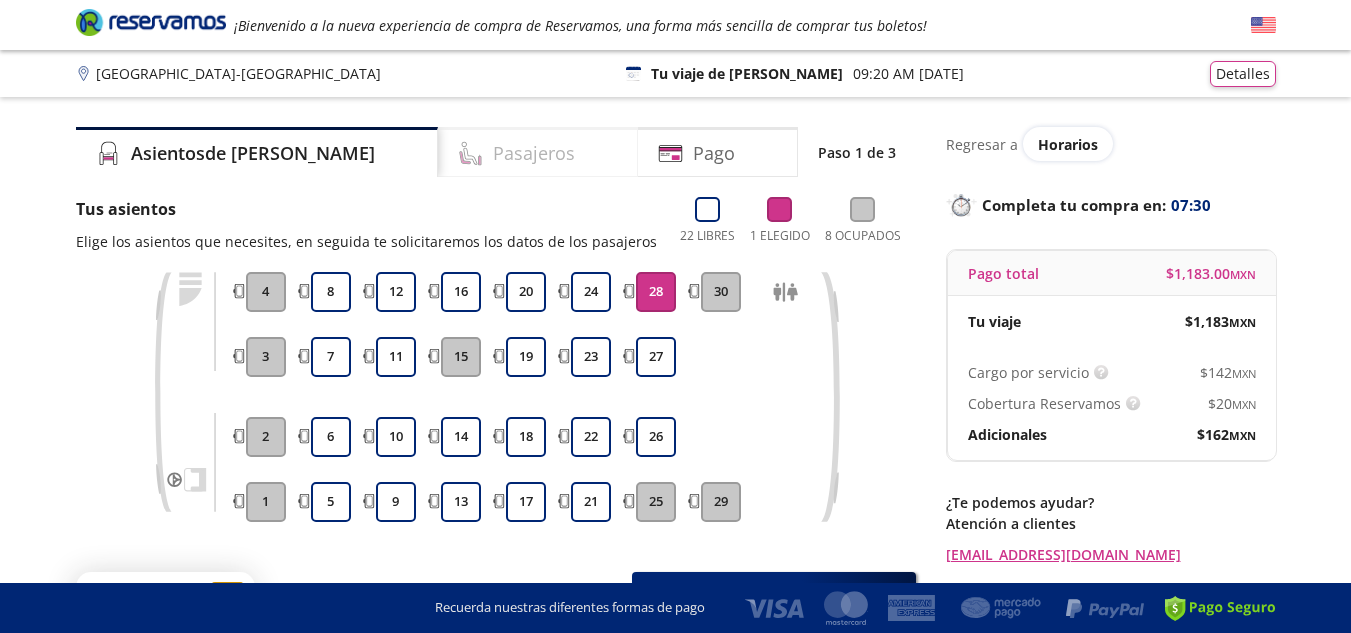 click on "Pasajeros" at bounding box center [538, 152] 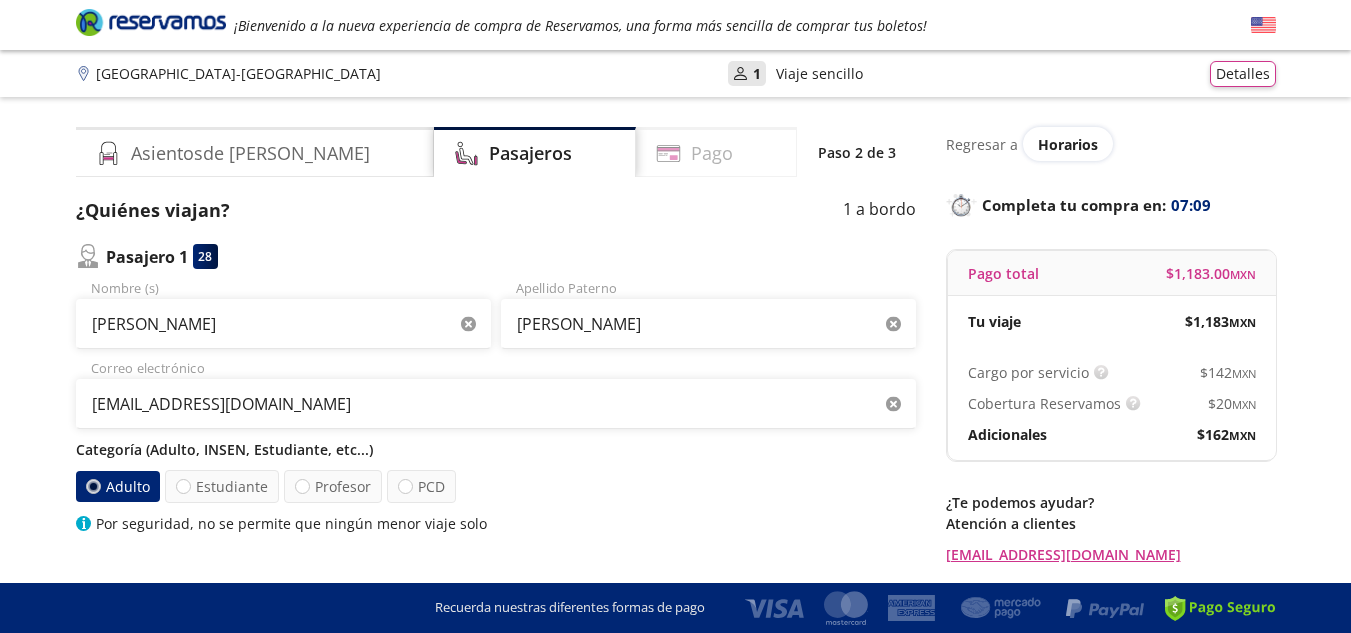 click on "Pago" at bounding box center (716, 152) 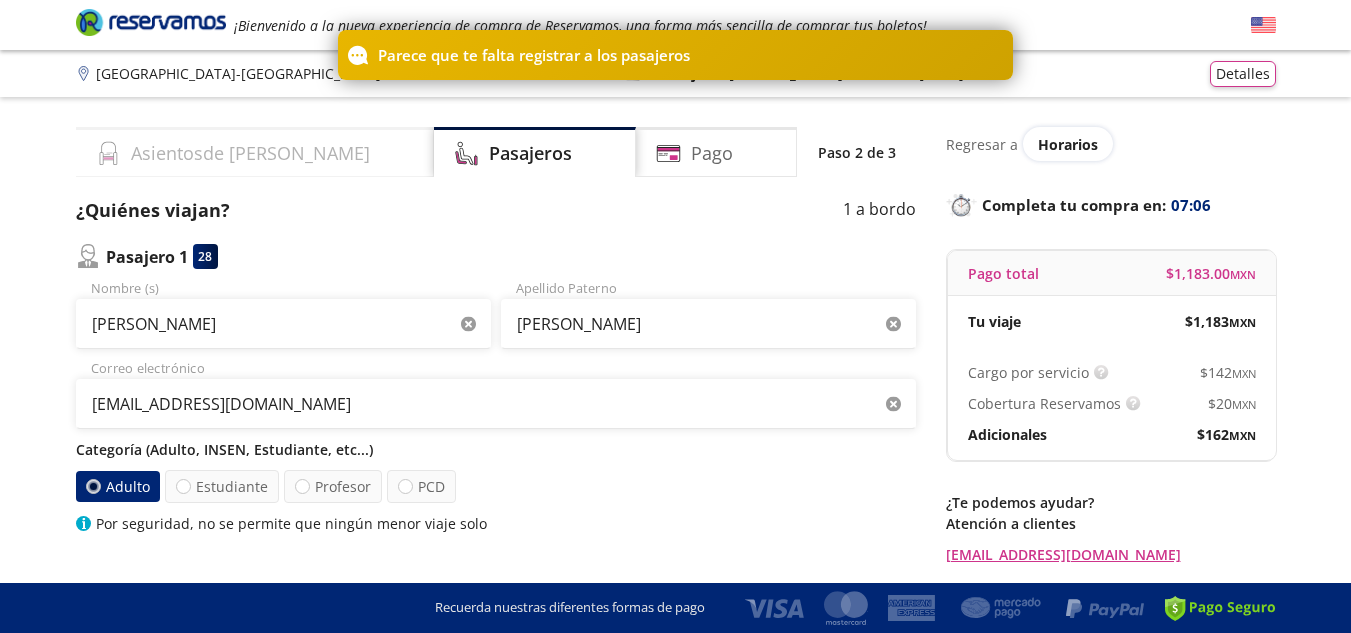 click on "Asientos  de [PERSON_NAME]" at bounding box center [250, 153] 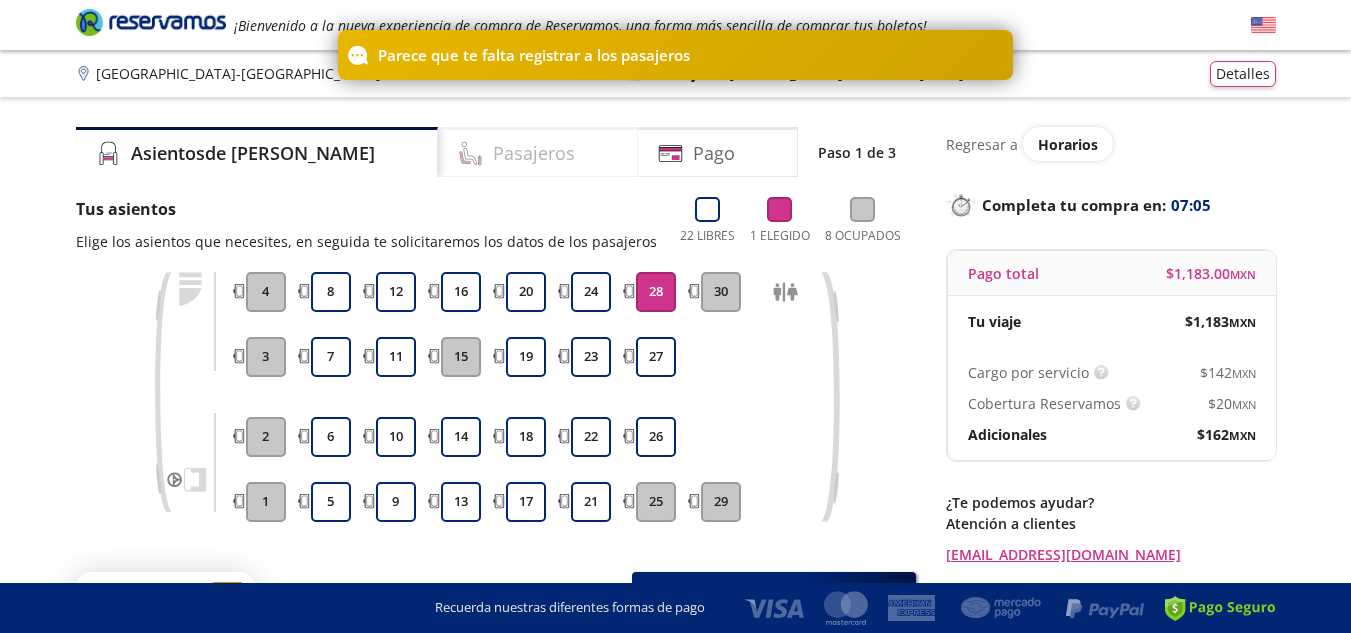 click on "Pasajeros" at bounding box center (534, 153) 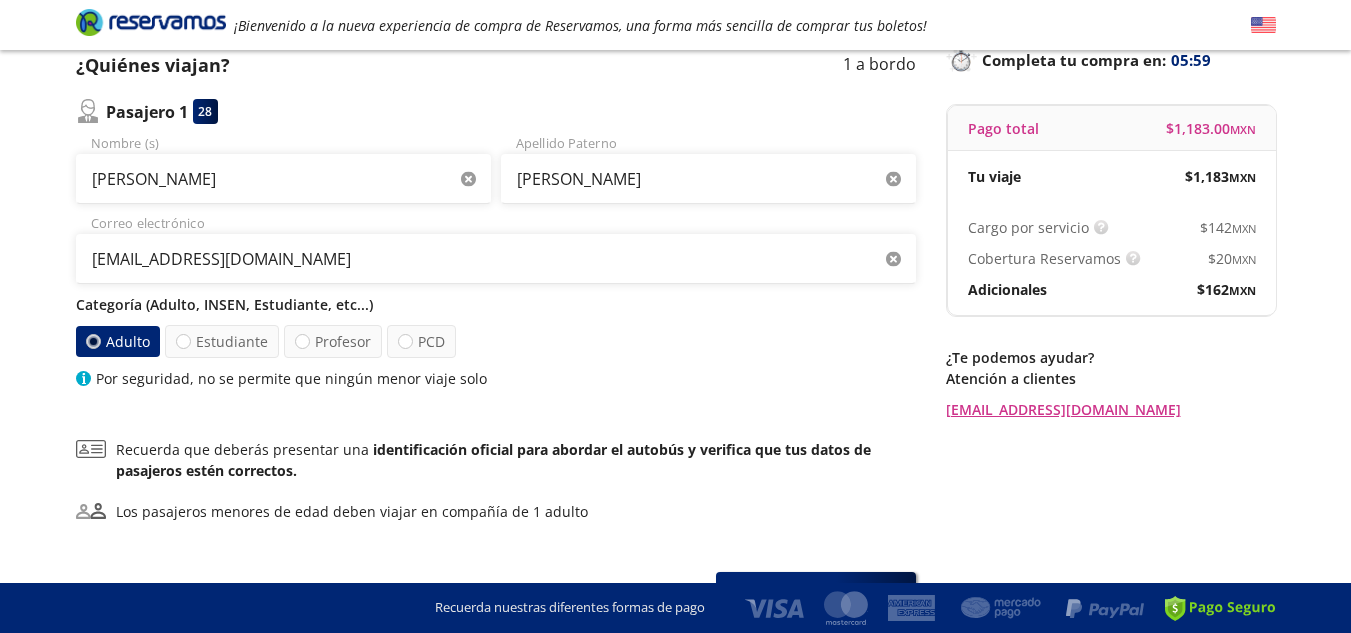 scroll, scrollTop: 0, scrollLeft: 0, axis: both 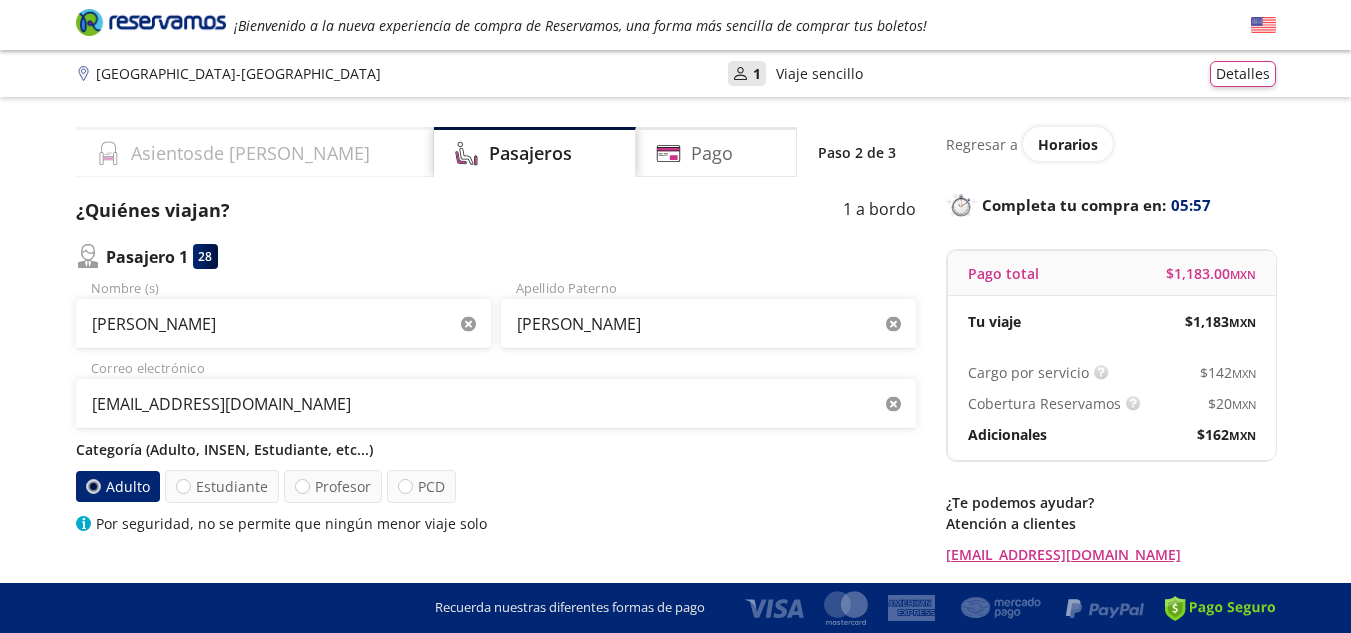 click on "Asientos  de [PERSON_NAME]" at bounding box center (250, 153) 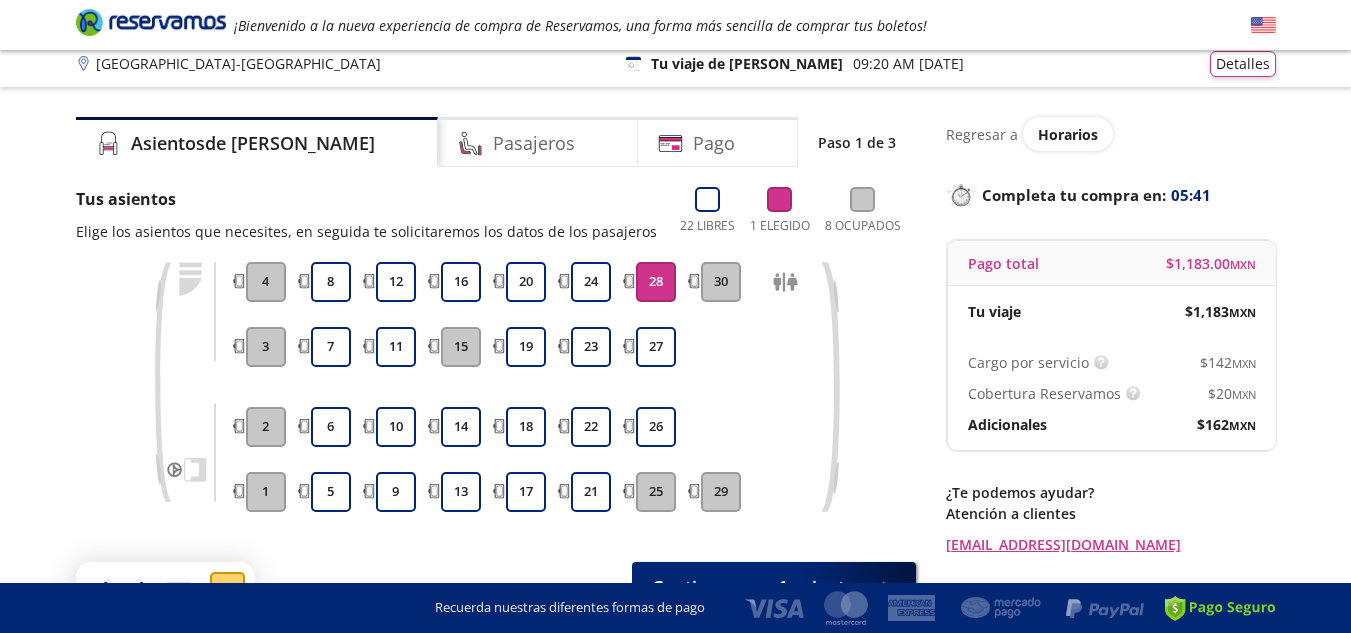 scroll, scrollTop: 0, scrollLeft: 0, axis: both 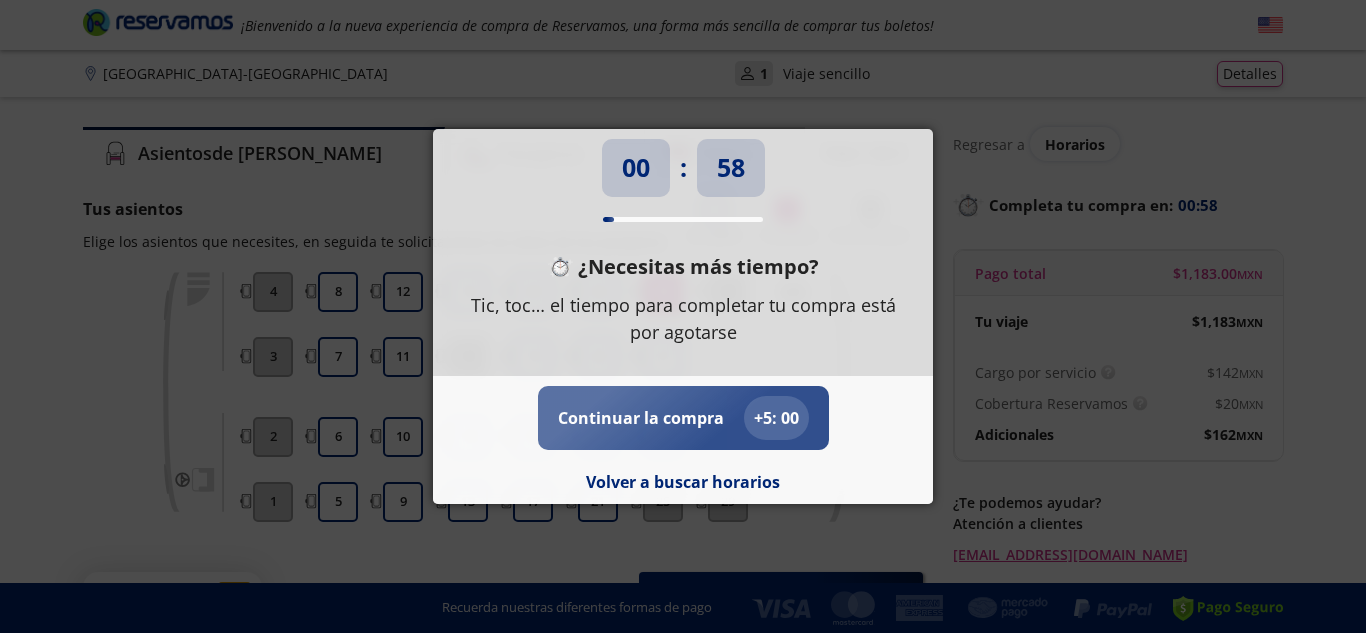 click on "Continuar la compra" at bounding box center [641, 418] 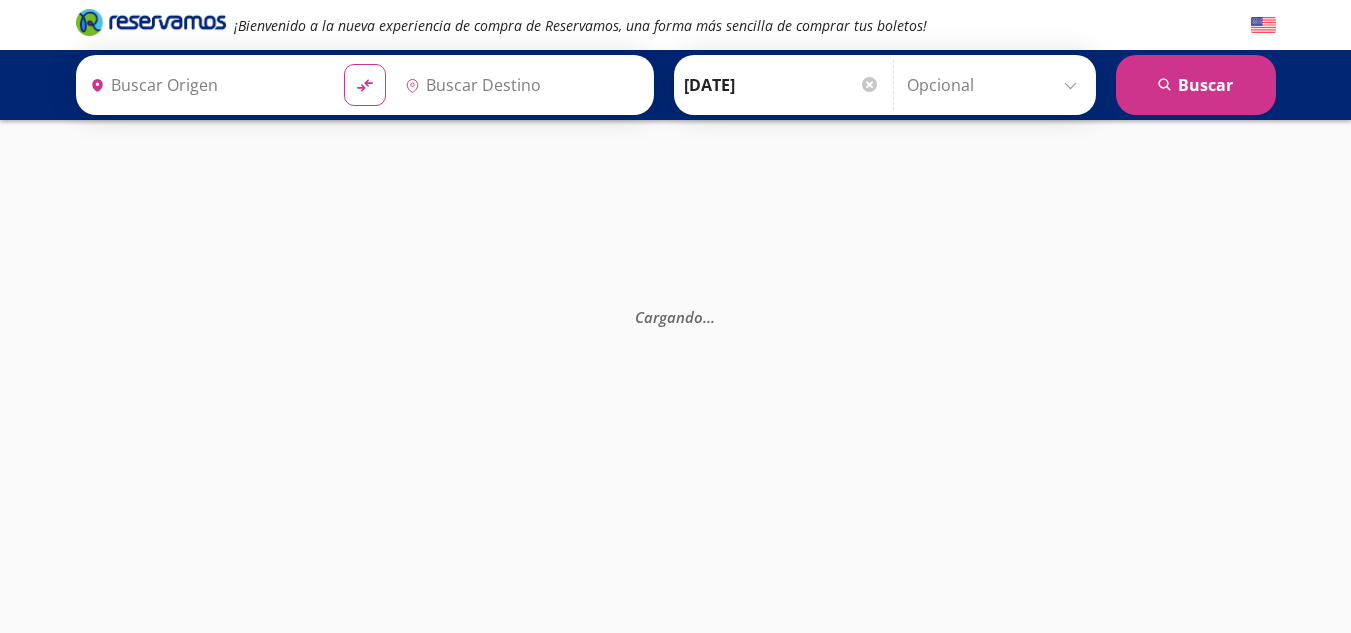 type on "[GEOGRAPHIC_DATA], [GEOGRAPHIC_DATA]" 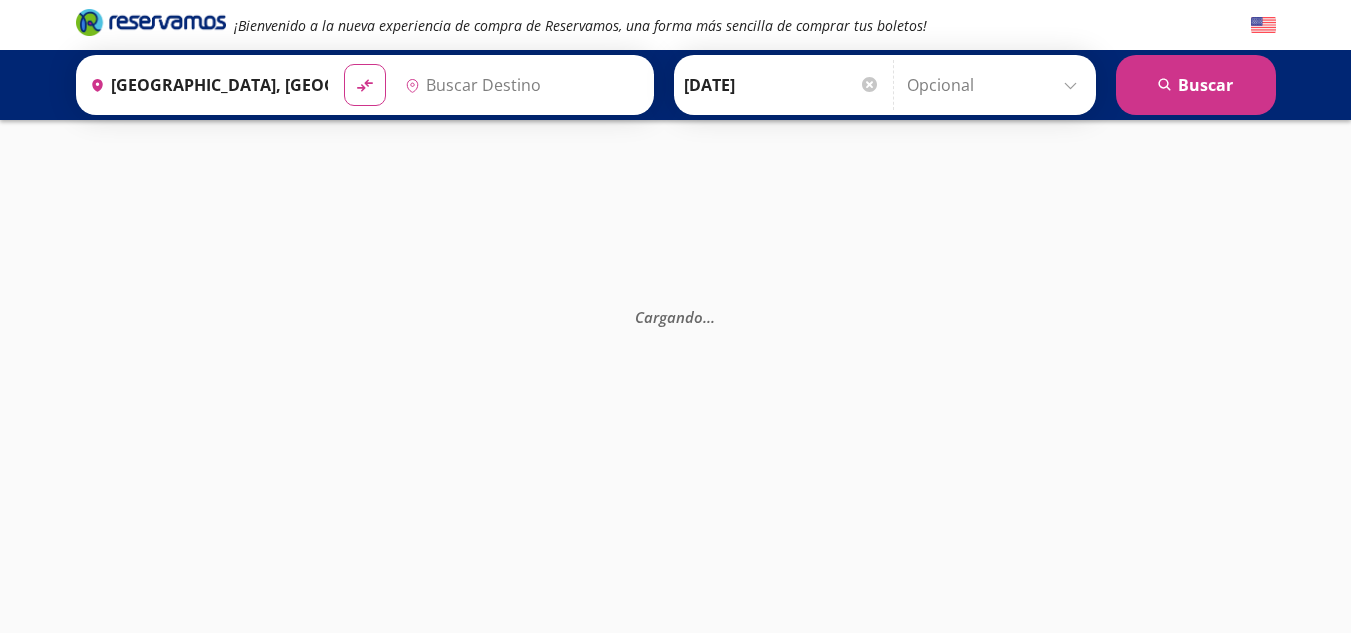 type on "Central Zapopan, [GEOGRAPHIC_DATA]" 